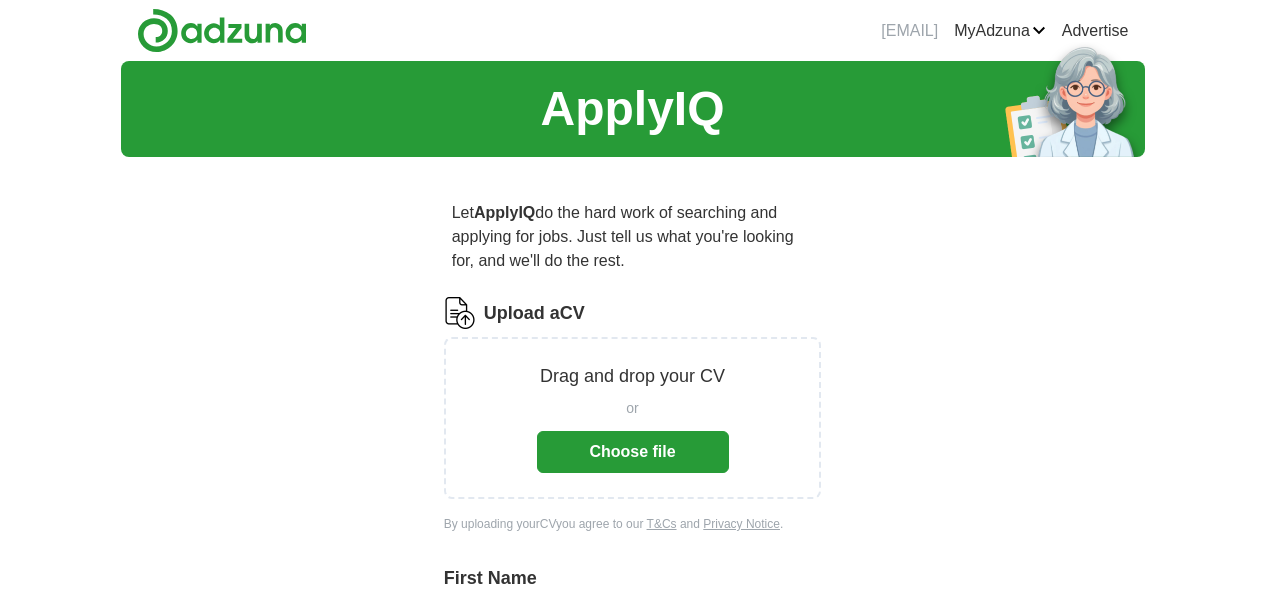 scroll, scrollTop: 0, scrollLeft: 0, axis: both 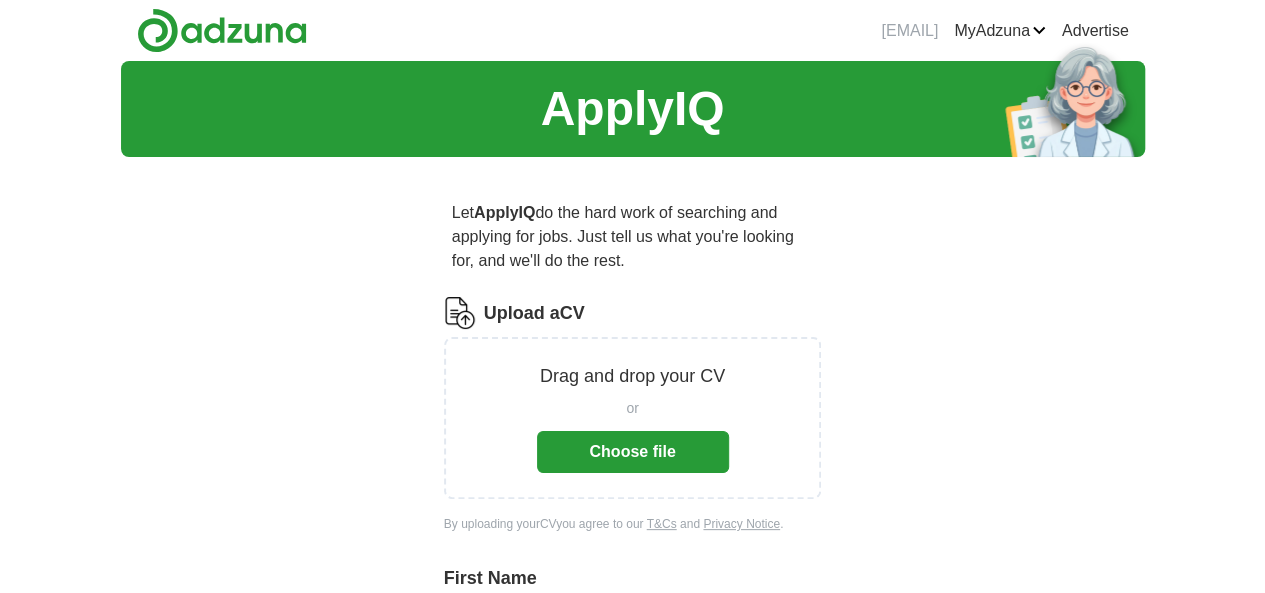 click on "Choose file" at bounding box center (633, 452) 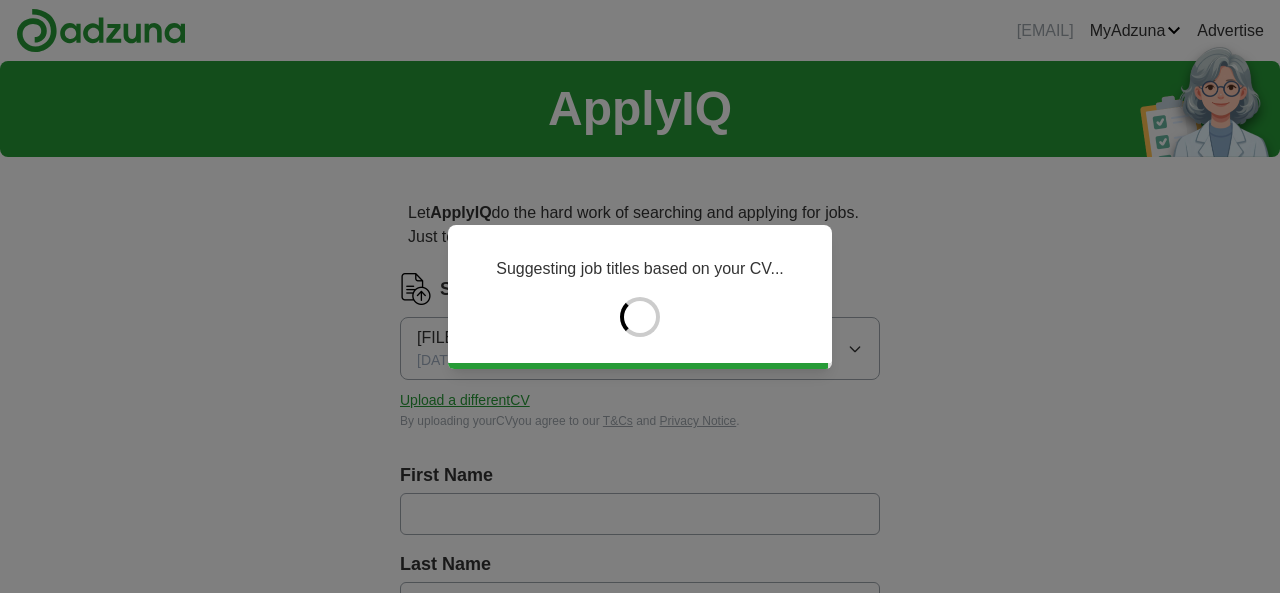 type on "**********" 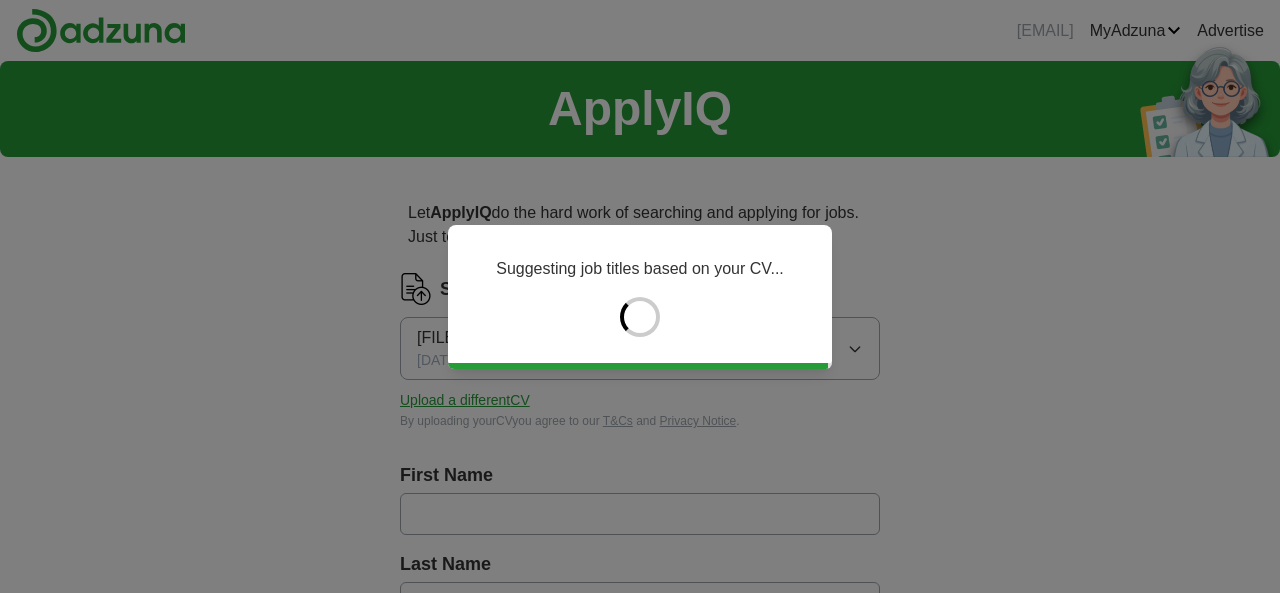 type on "*******" 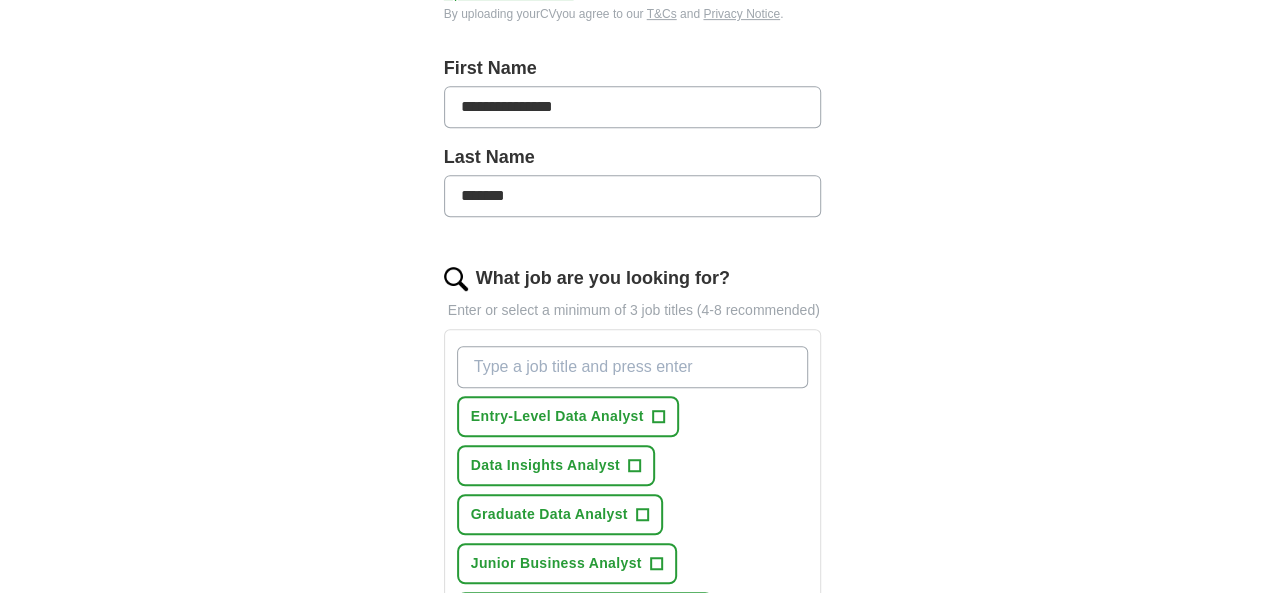 scroll, scrollTop: 444, scrollLeft: 0, axis: vertical 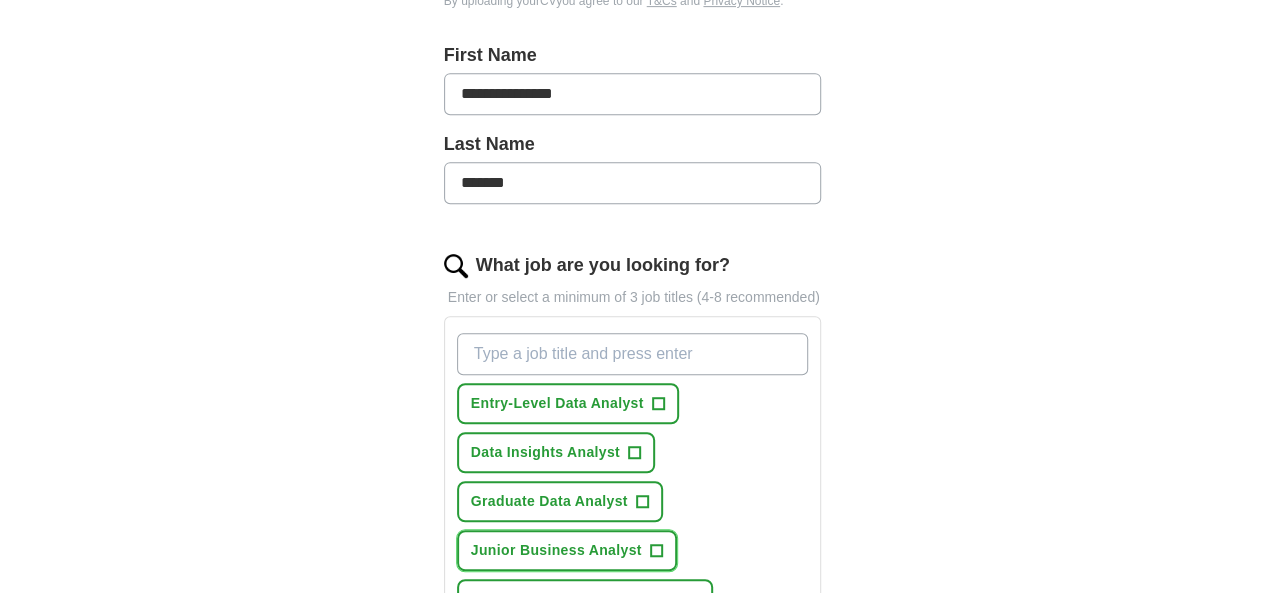 click on "Junior Business Analyst" at bounding box center (556, 550) 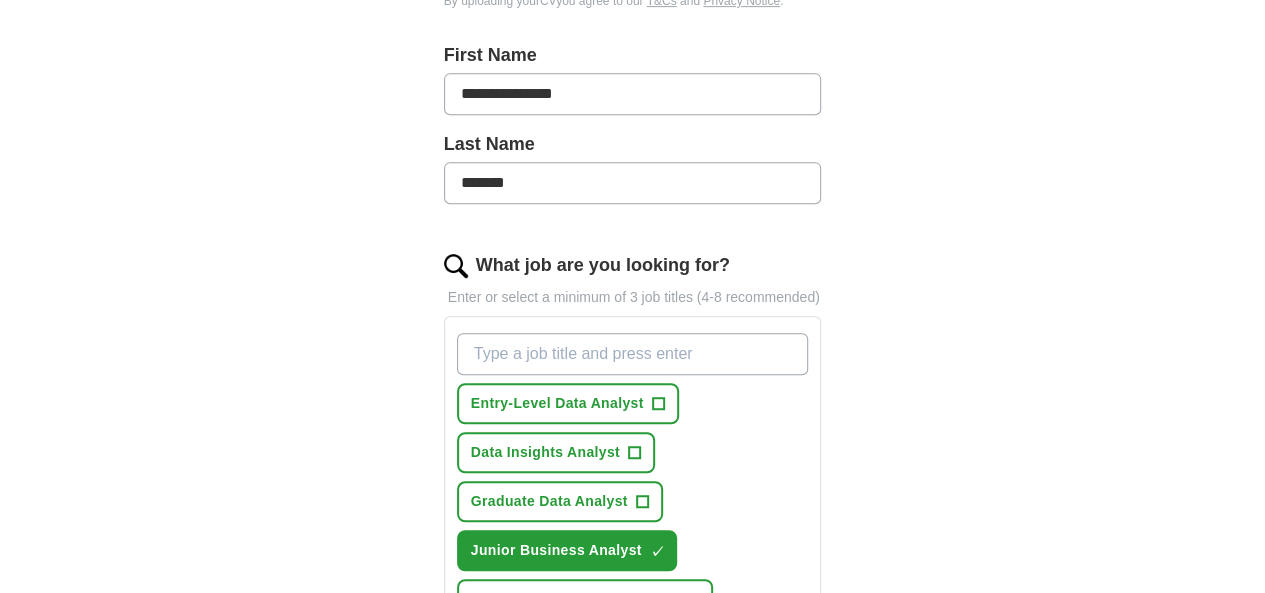 click on "Data Analyst" at bounding box center (515, 648) 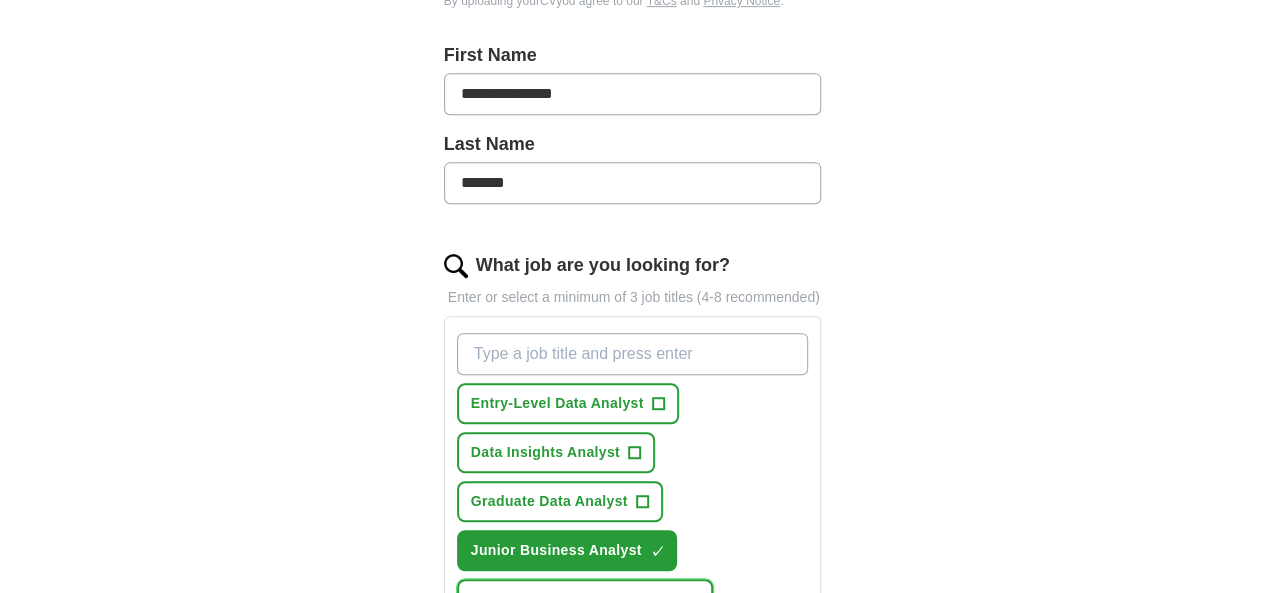 click on "+" at bounding box center (692, 599) 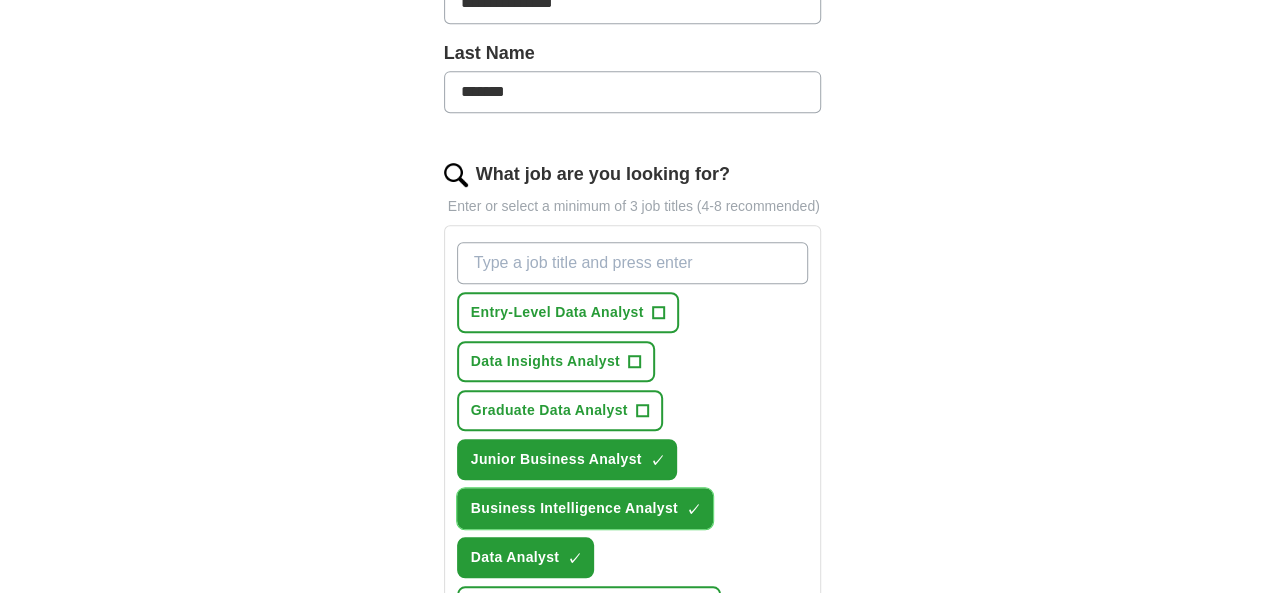 scroll, scrollTop: 541, scrollLeft: 0, axis: vertical 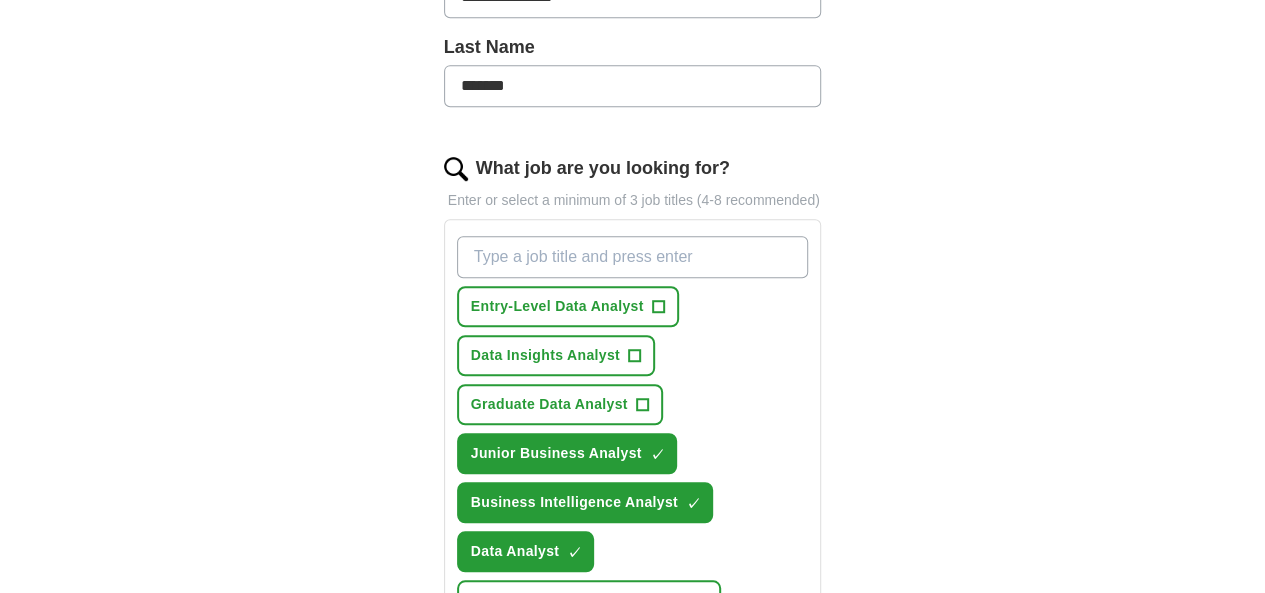 click on "+" at bounding box center [659, 650] 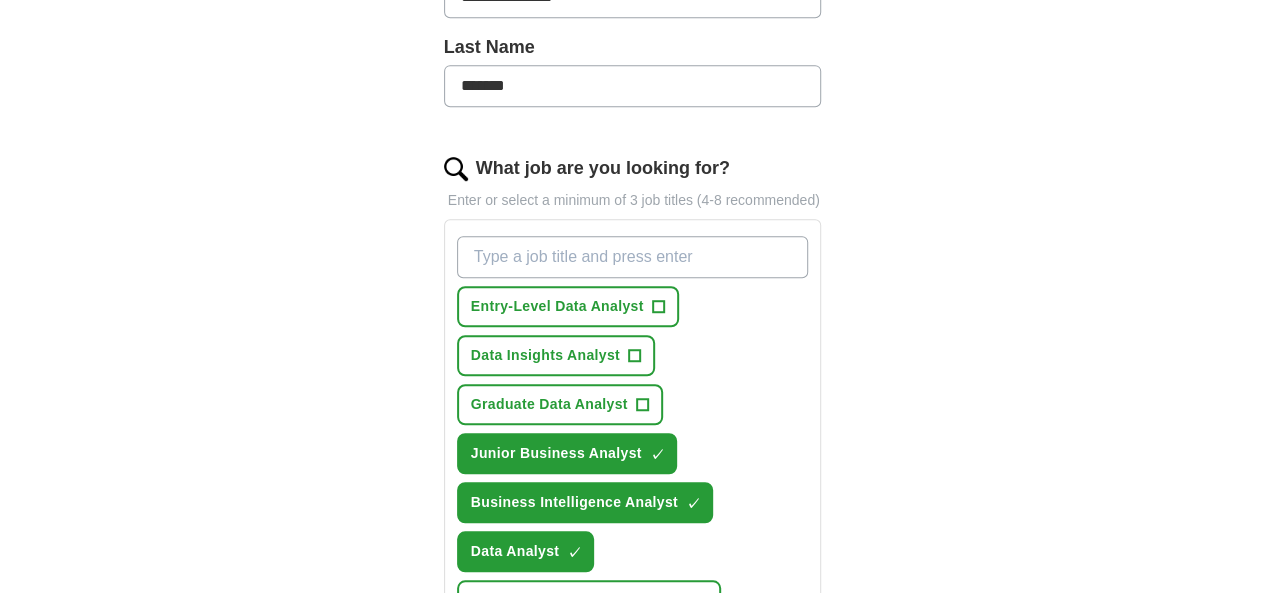 click on "+" at bounding box center [608, 748] 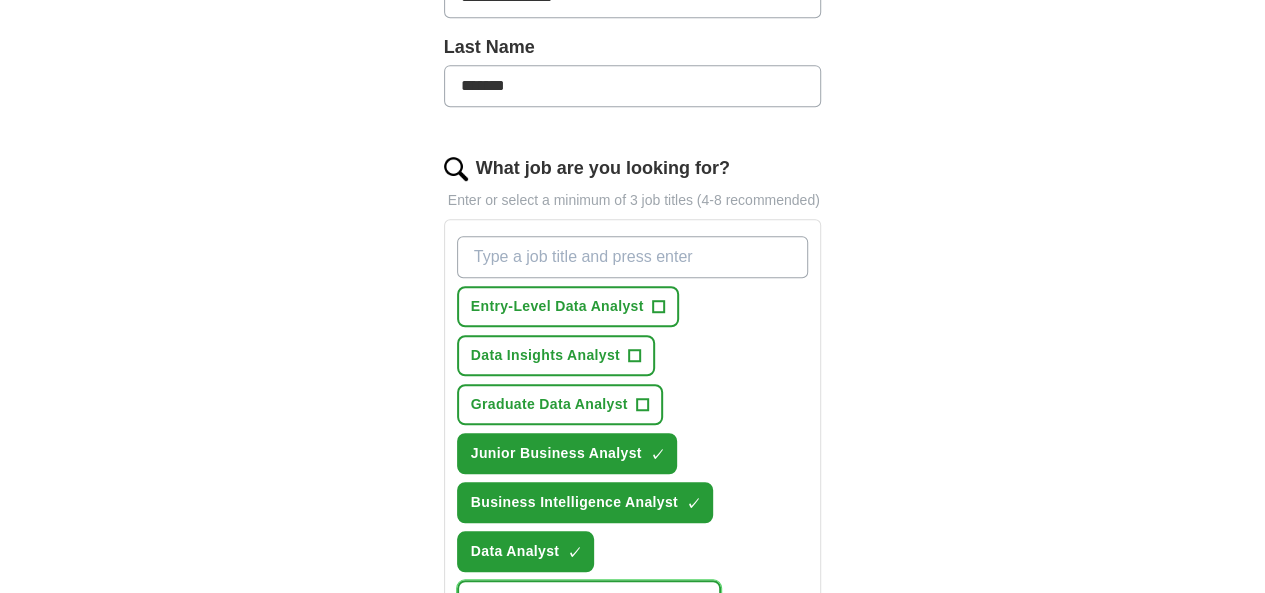 click on "Business Analytics Consultant +" at bounding box center [589, 600] 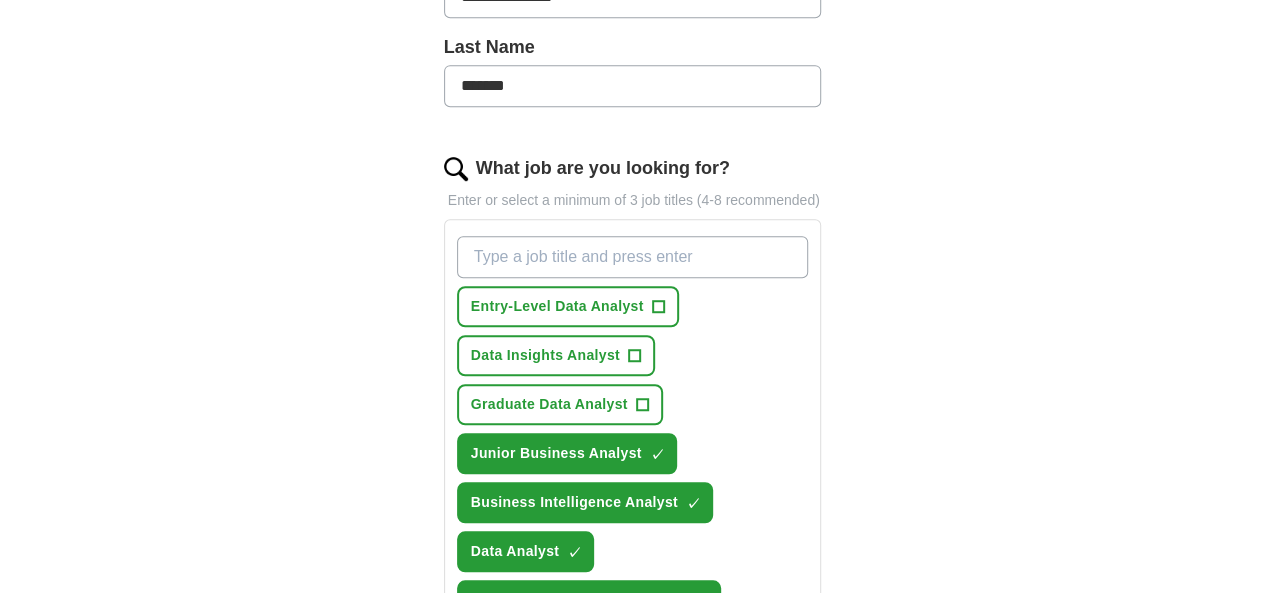 click on "+" at bounding box center [622, 699] 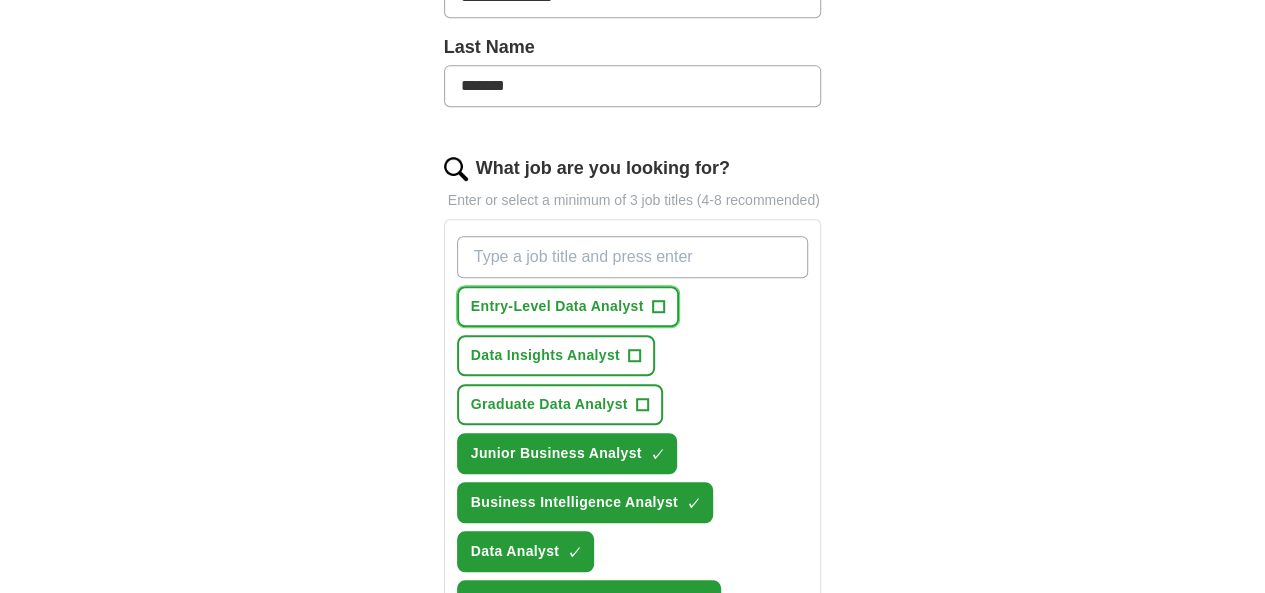 click on "+" at bounding box center [658, 306] 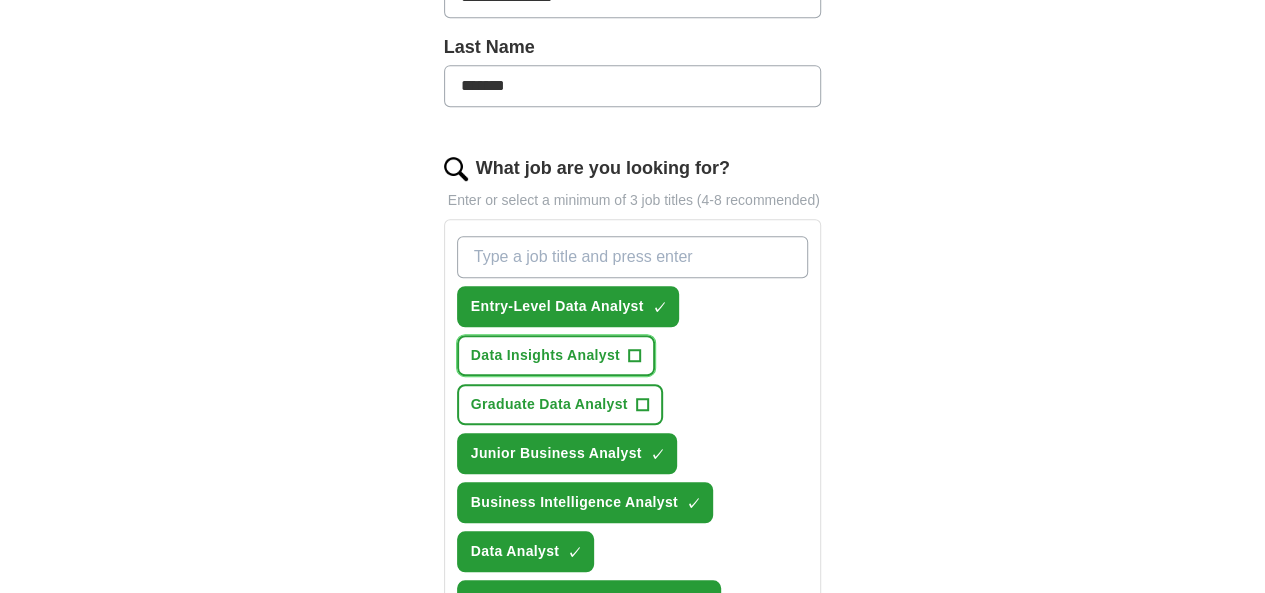 click on "Data Insights Analyst" at bounding box center [545, 355] 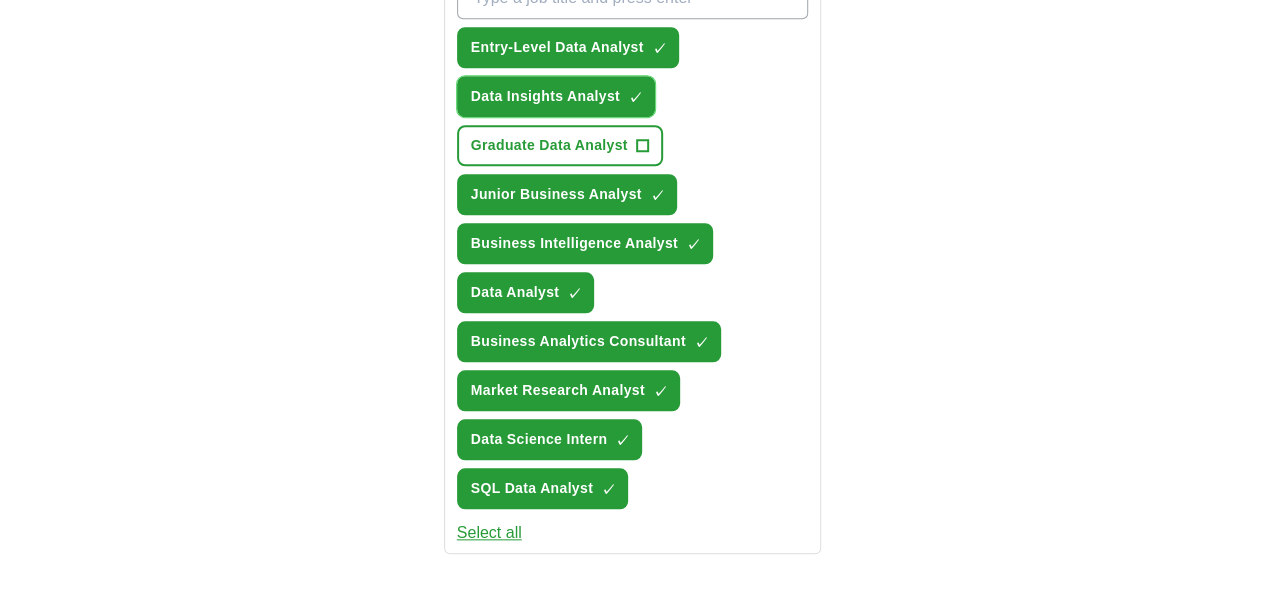 scroll, scrollTop: 814, scrollLeft: 0, axis: vertical 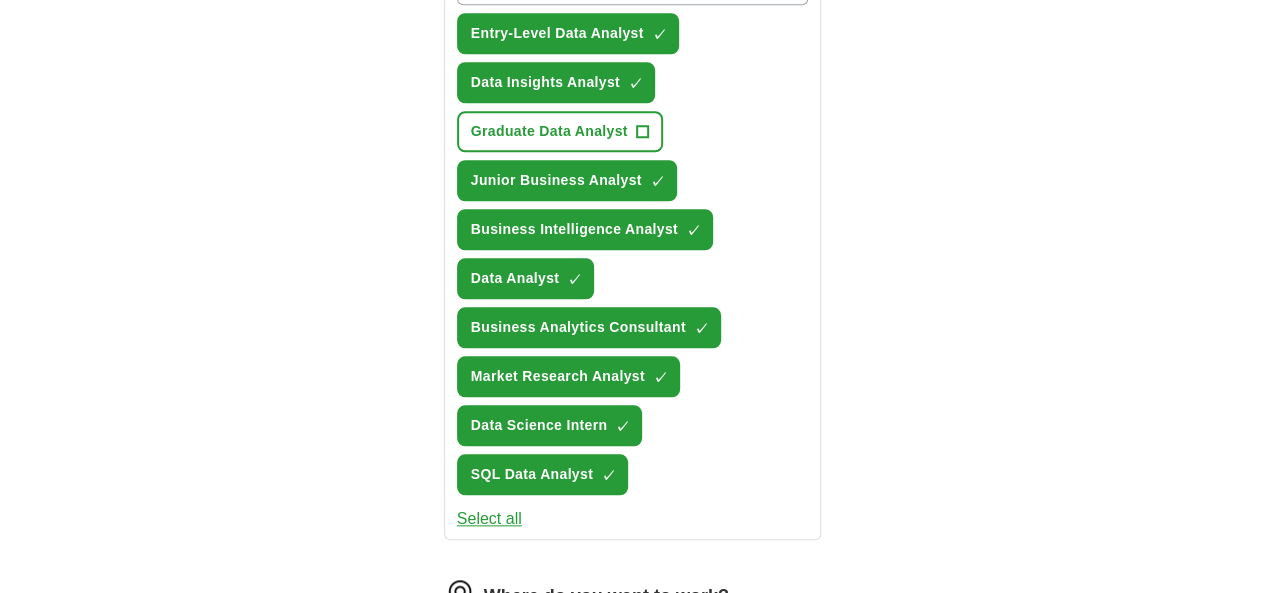 click at bounding box center [633, 641] 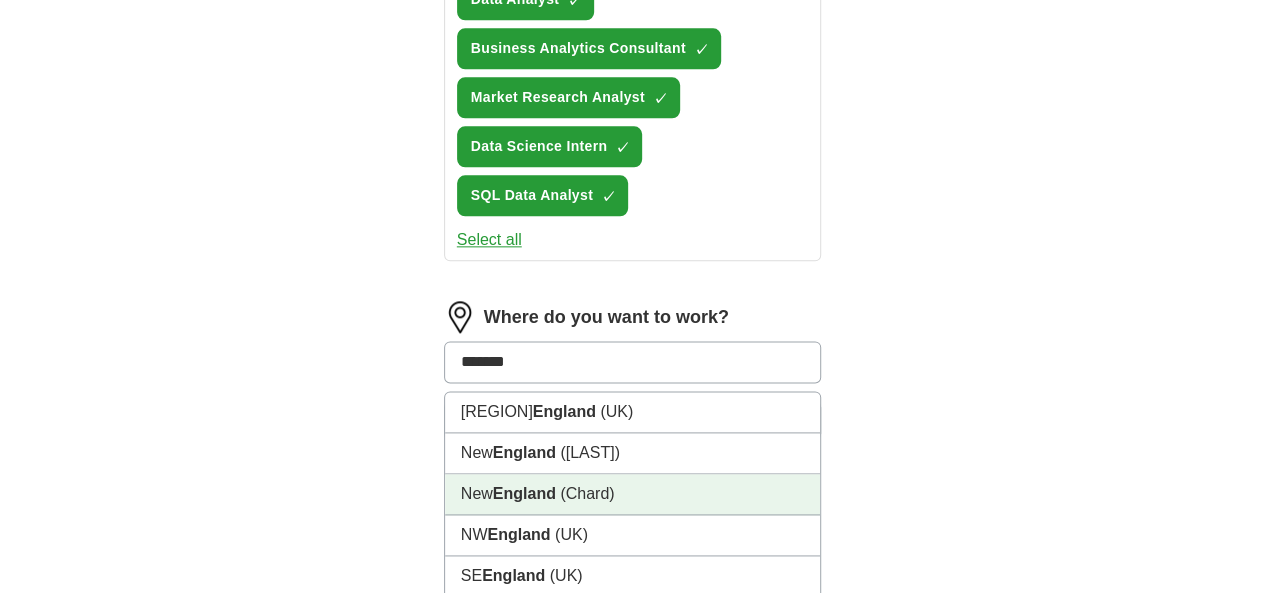 scroll, scrollTop: 1092, scrollLeft: 0, axis: vertical 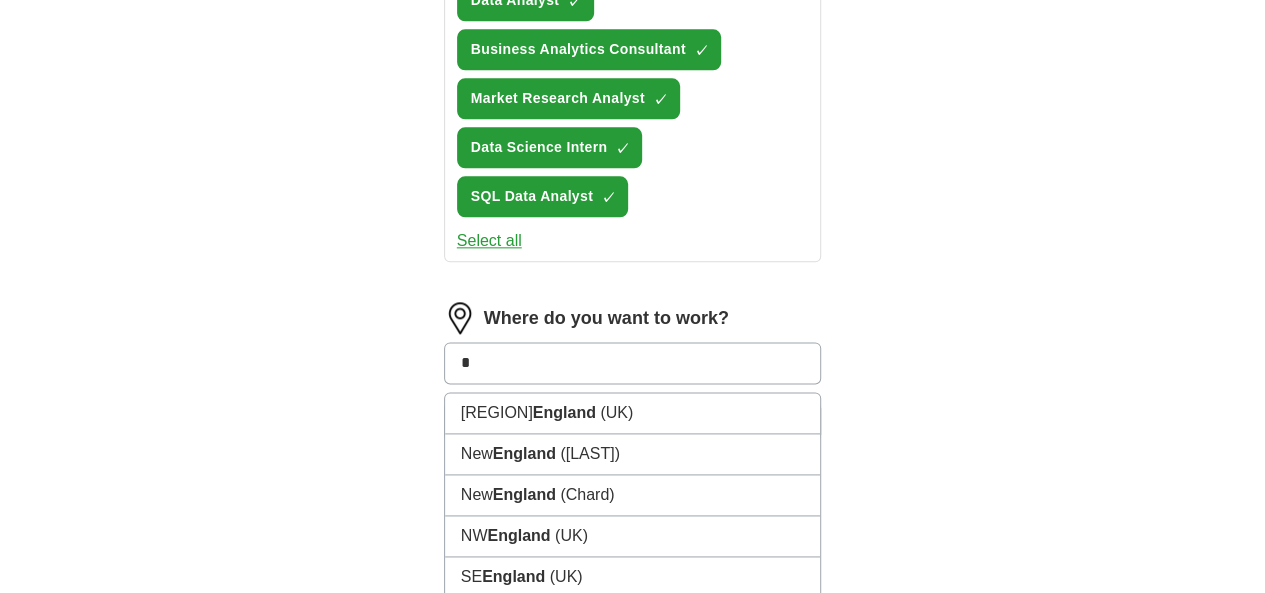 type on "*" 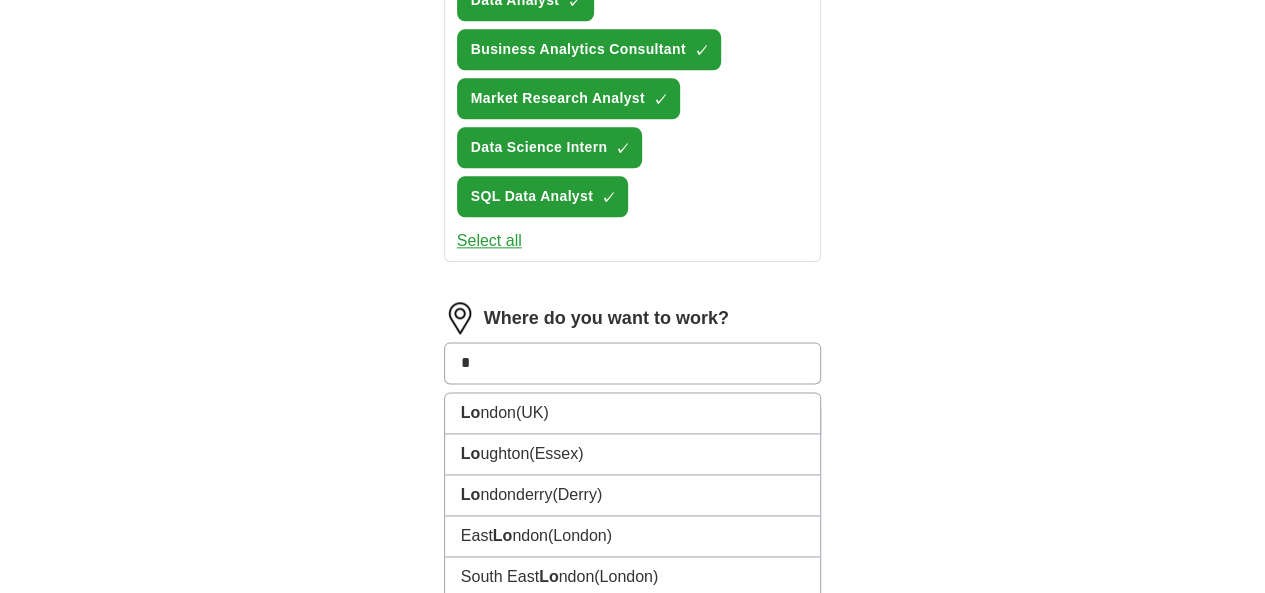 type on "*" 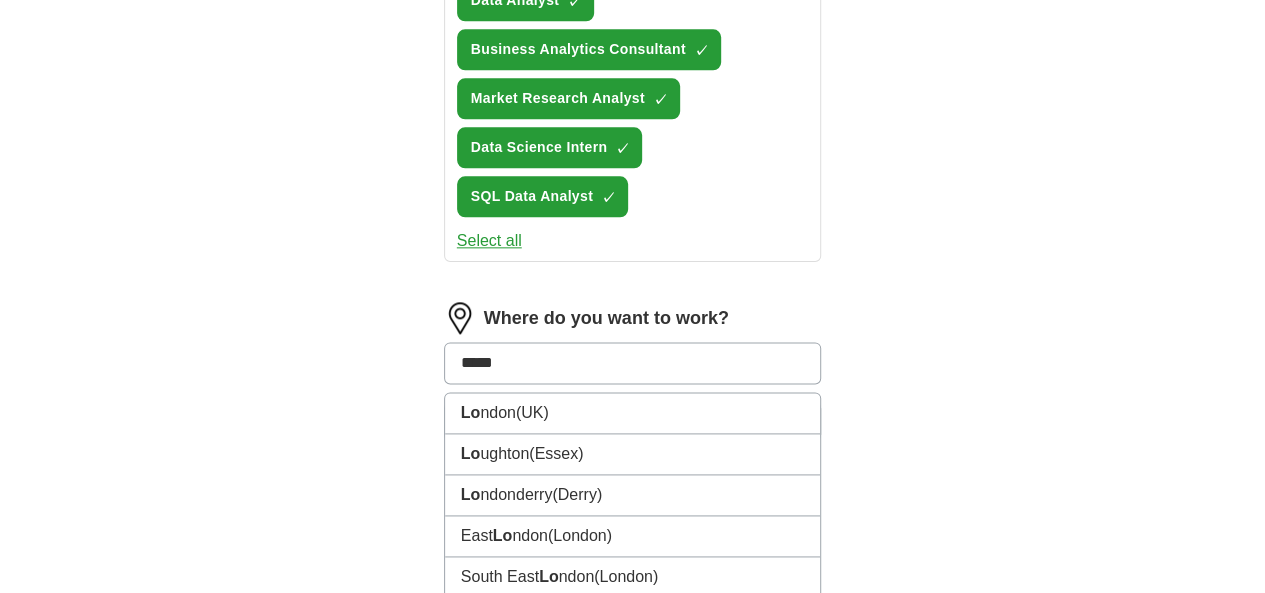type on "******" 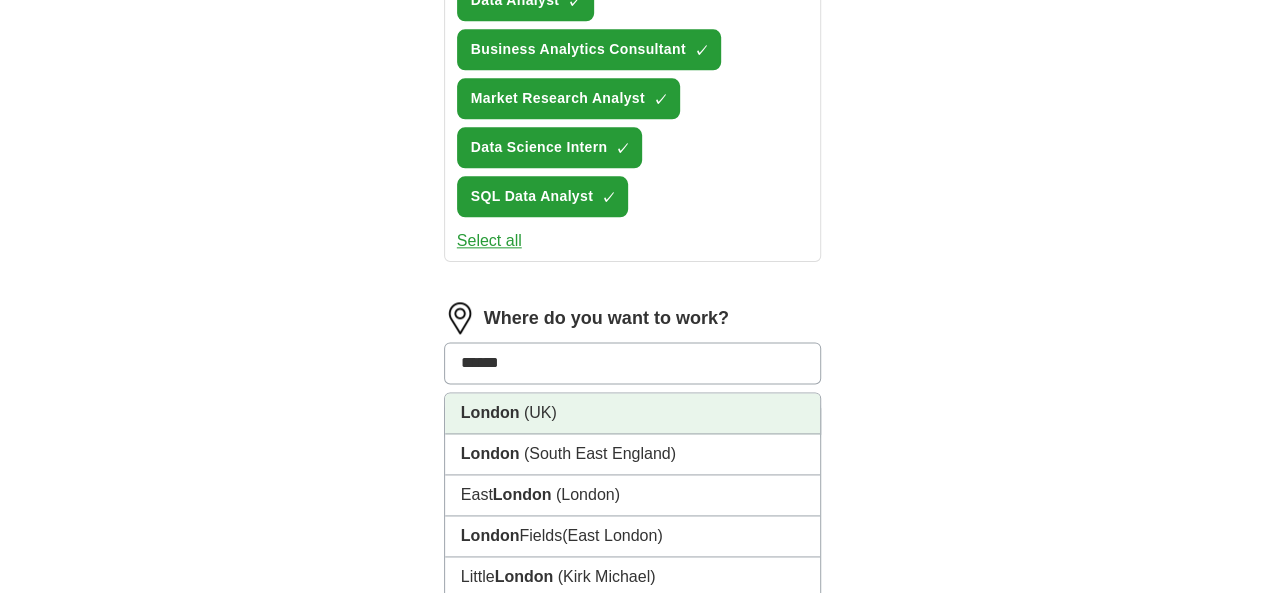 click on "(UK)" at bounding box center [540, 412] 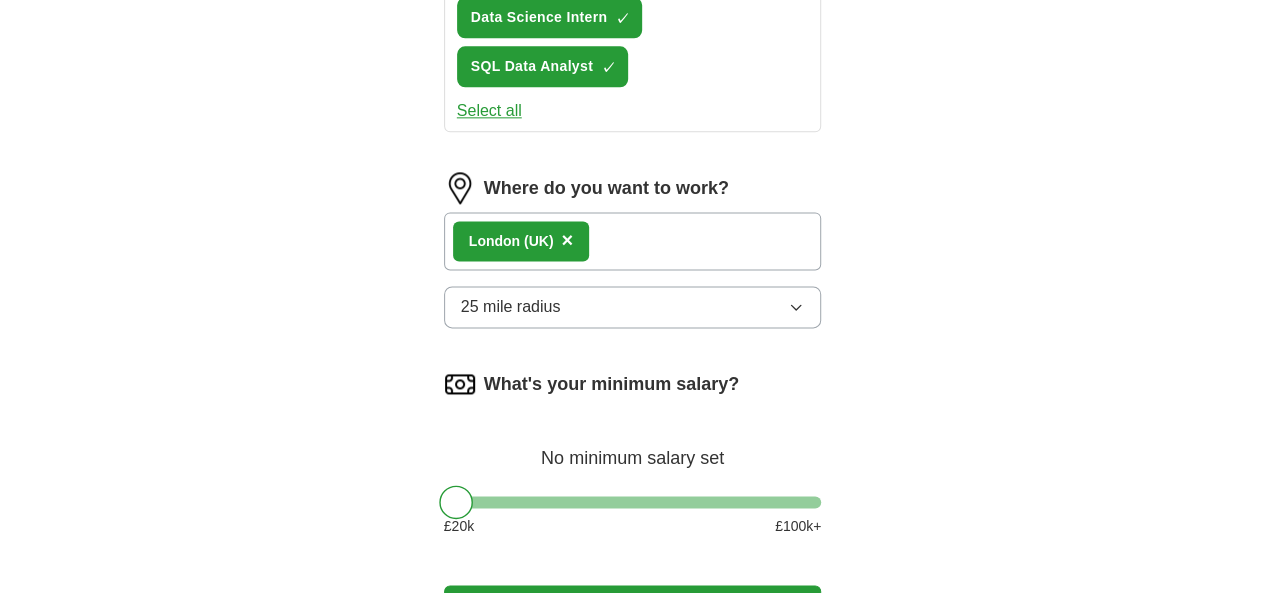 scroll, scrollTop: 1221, scrollLeft: 0, axis: vertical 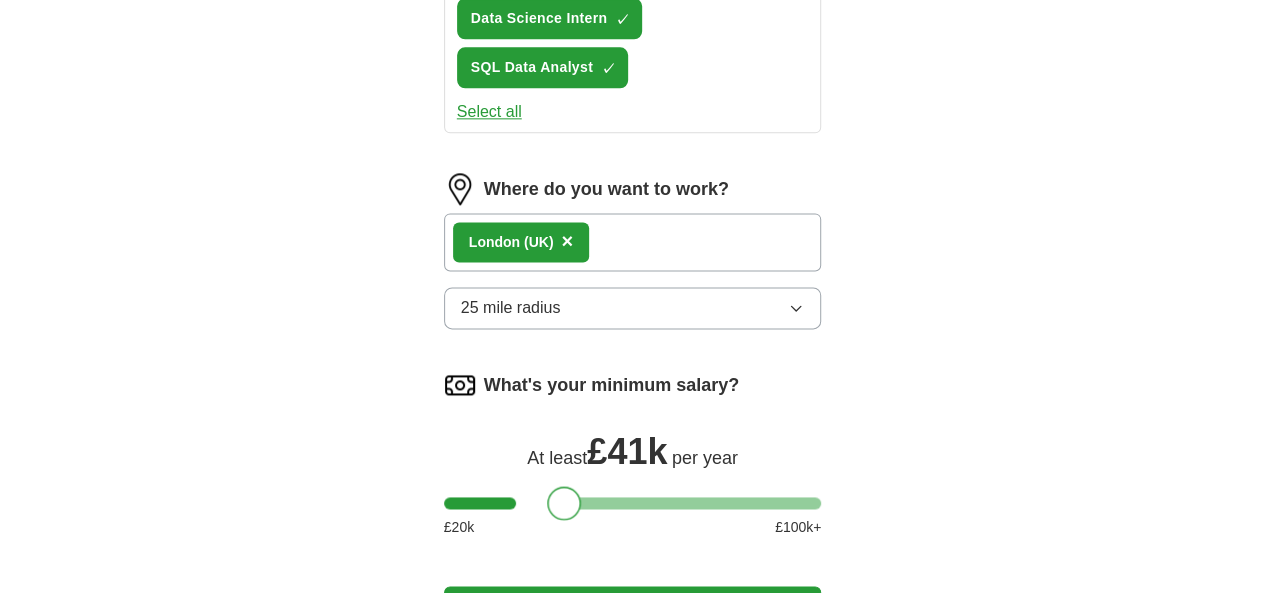 drag, startPoint x: 421, startPoint y: 277, endPoint x: 532, endPoint y: 287, distance: 111.44954 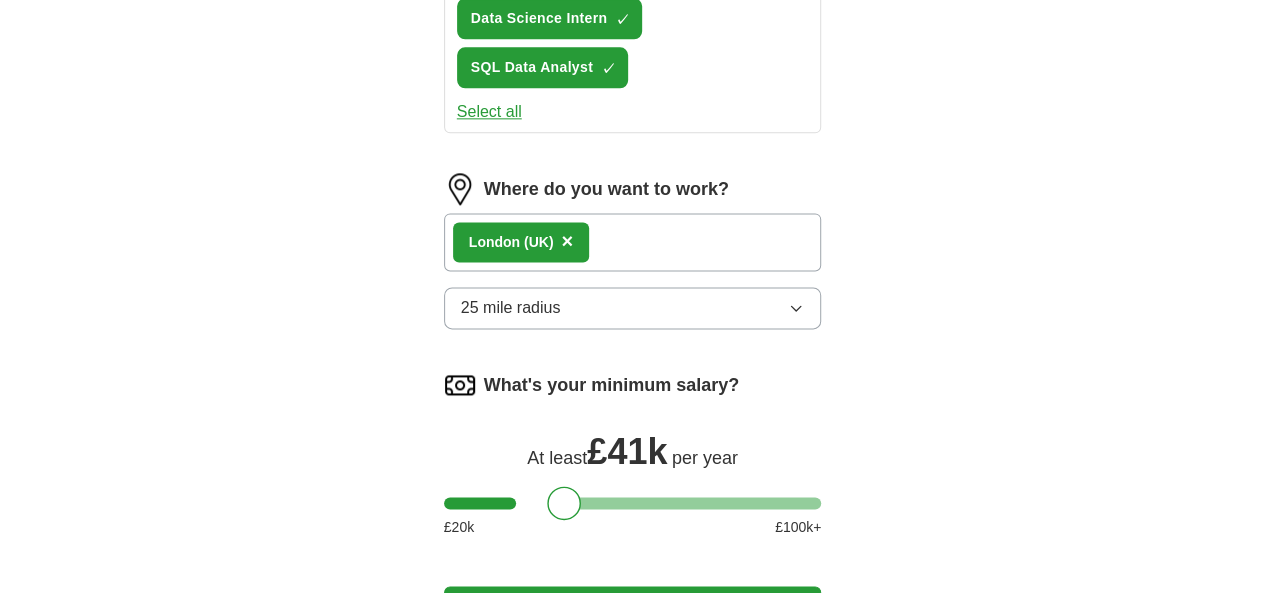 click on "Start applying for jobs" at bounding box center [633, 607] 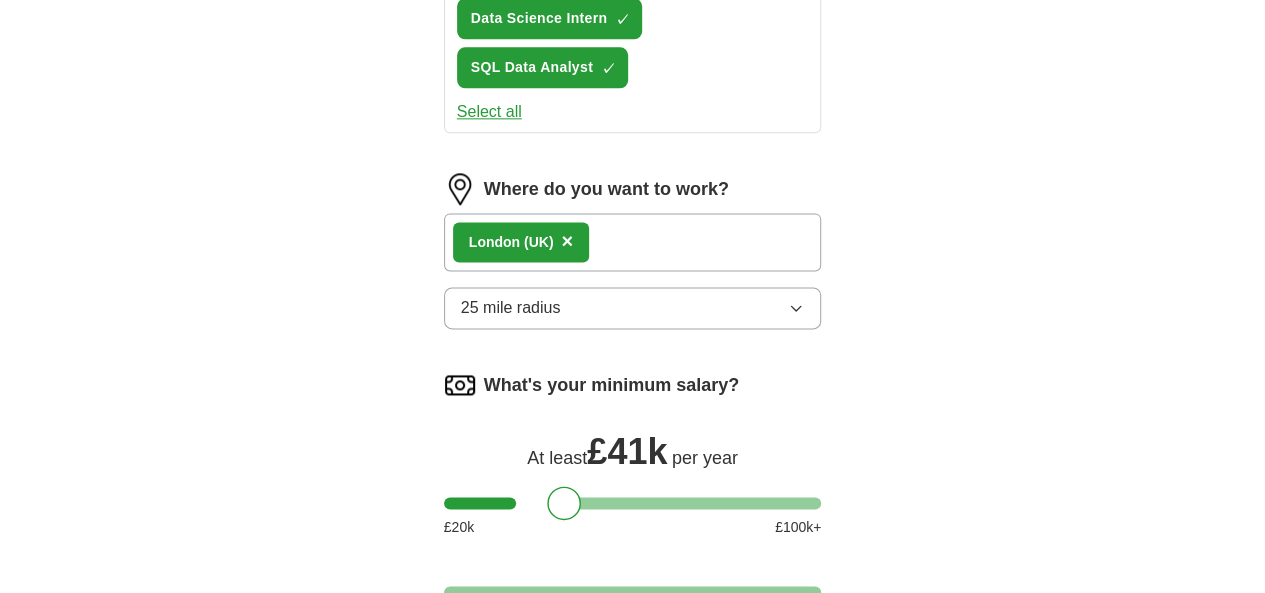 select on "**" 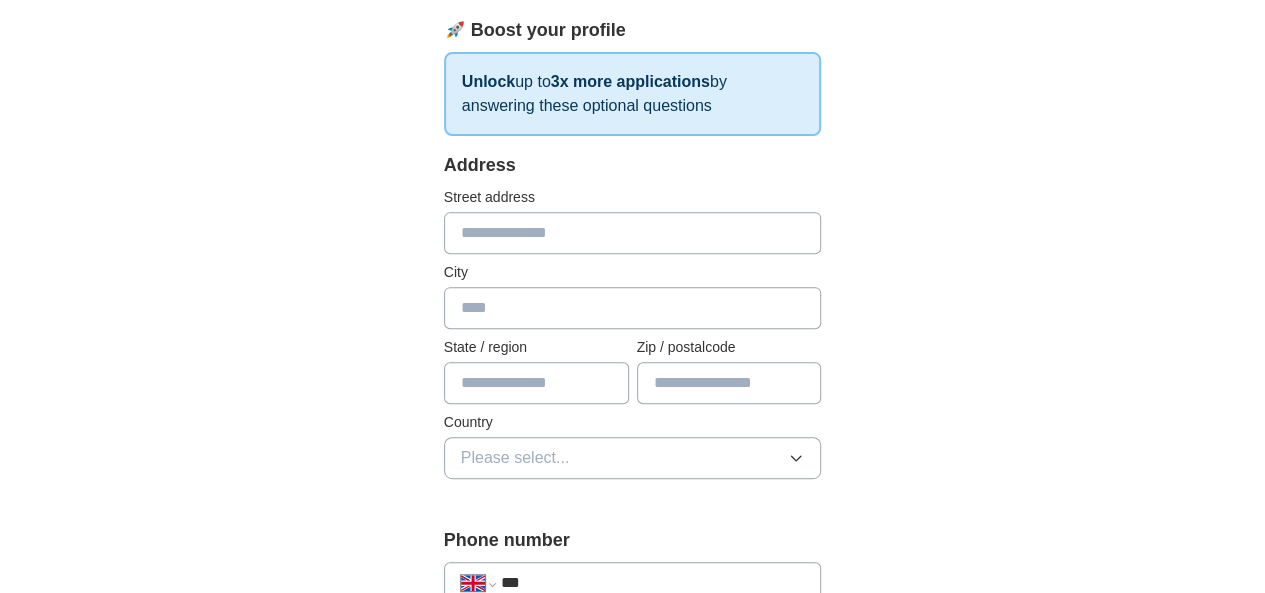 scroll, scrollTop: 315, scrollLeft: 0, axis: vertical 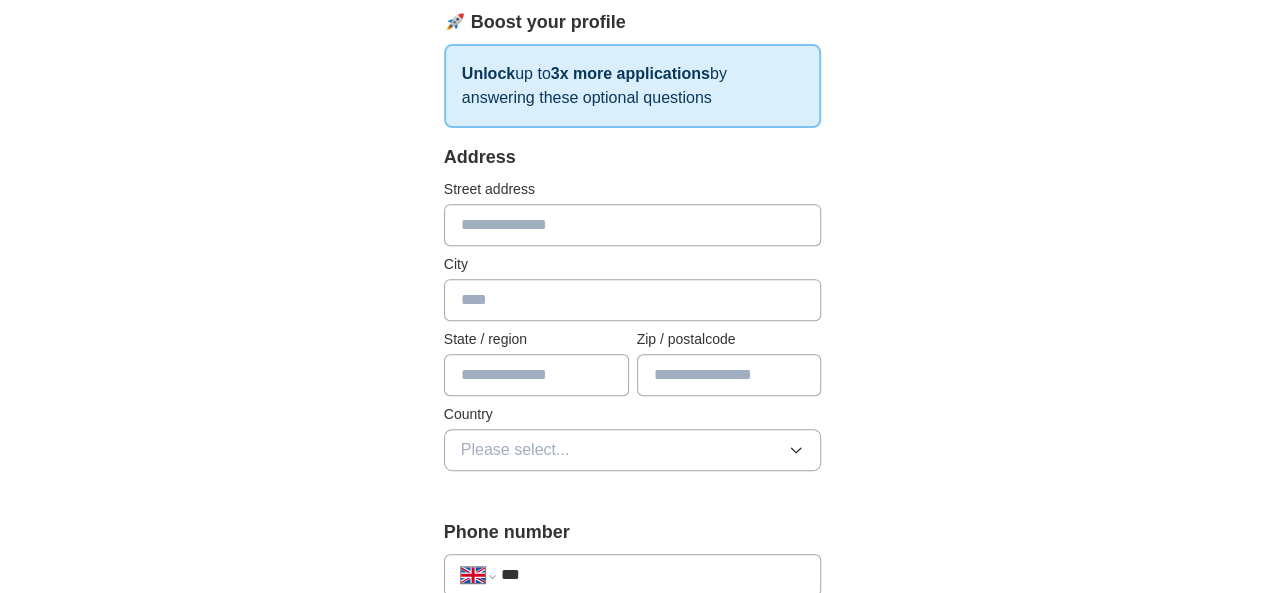 click at bounding box center (633, 225) 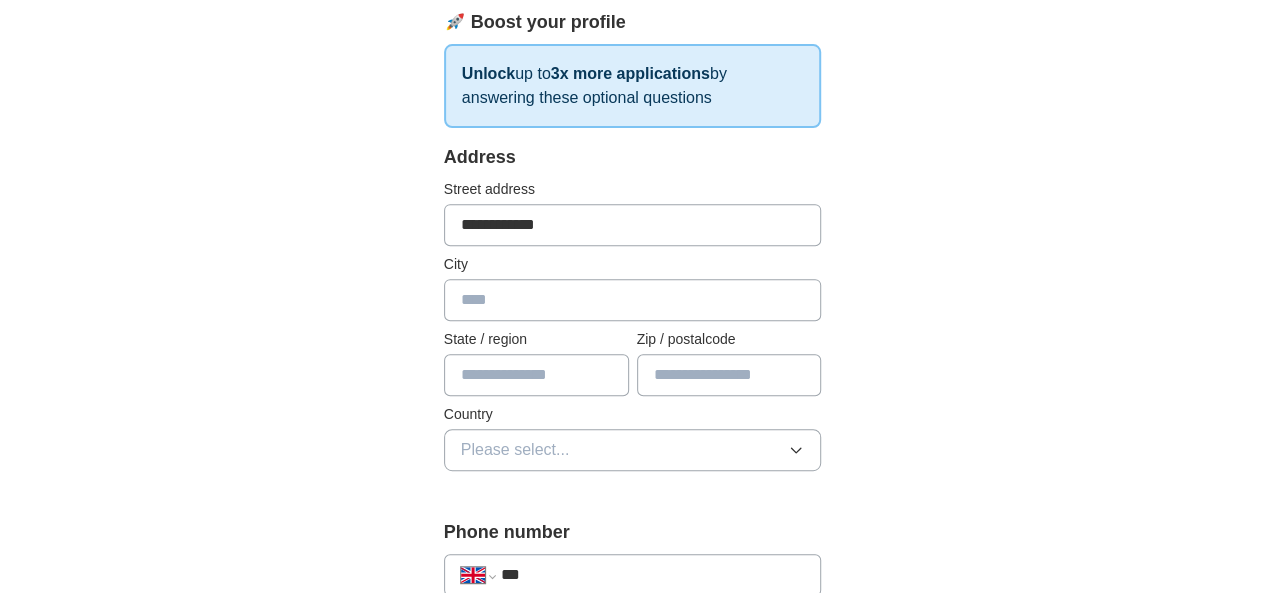 type on "******" 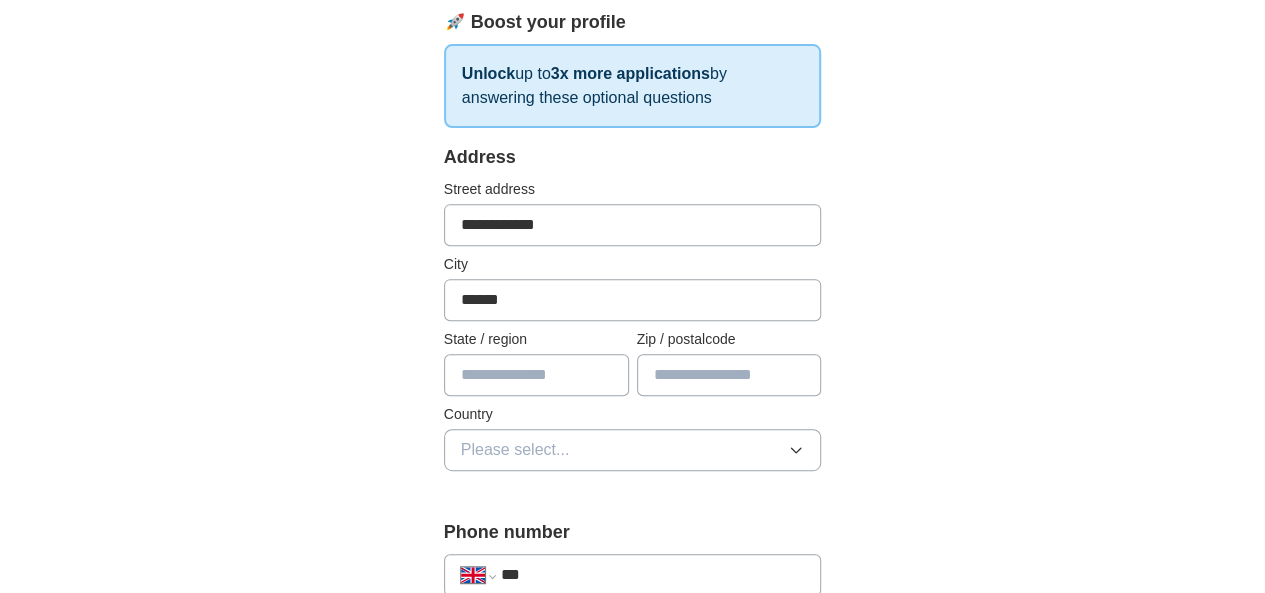 type on "**********" 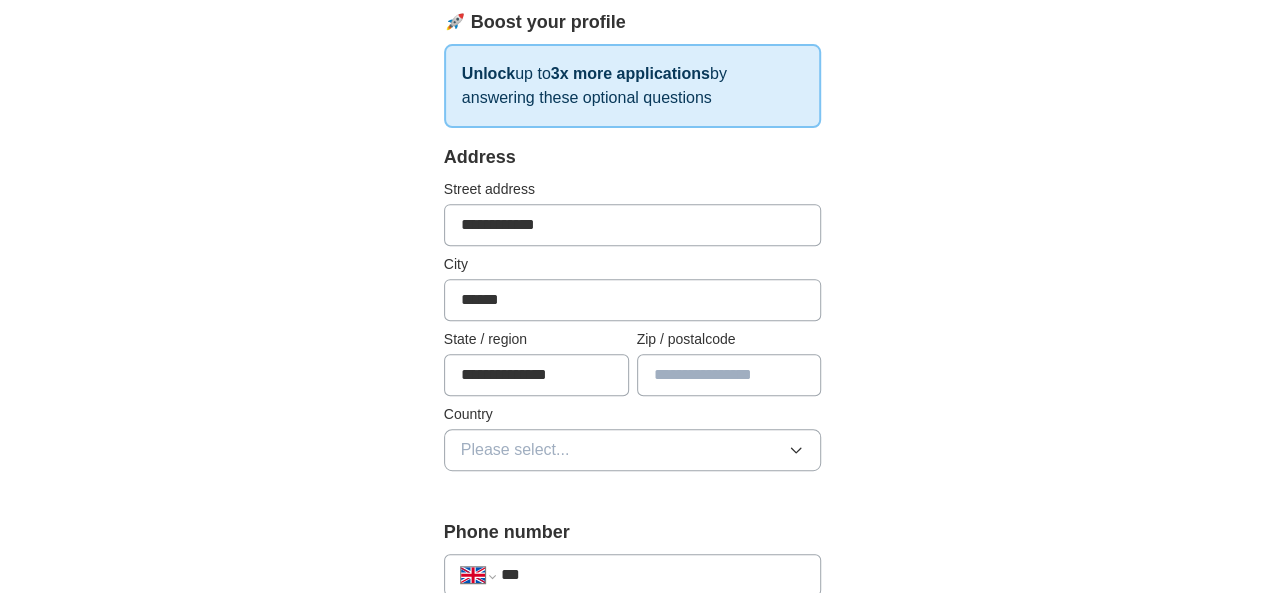 type on "*******" 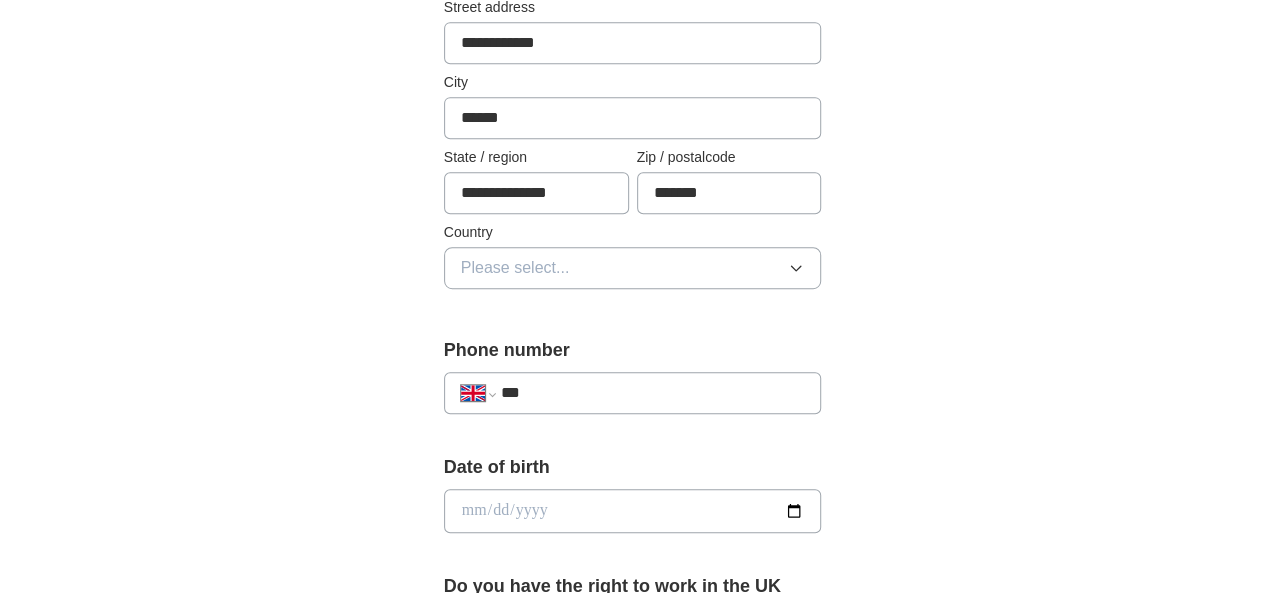 scroll, scrollTop: 498, scrollLeft: 0, axis: vertical 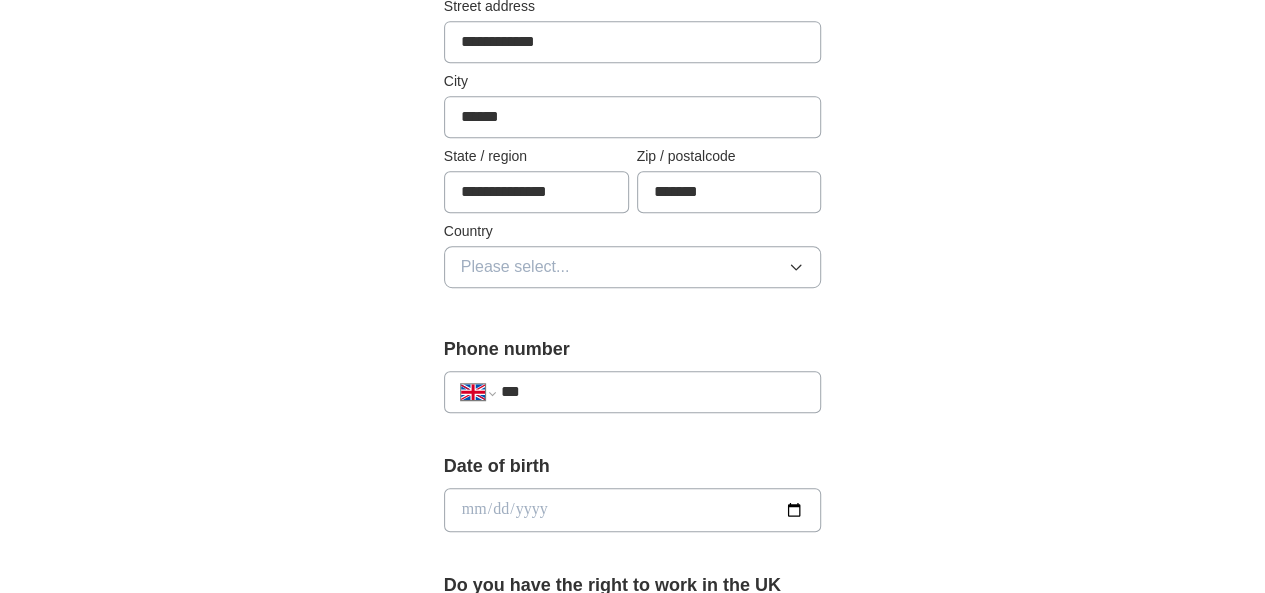 click on "Please select..." at bounding box center (633, 267) 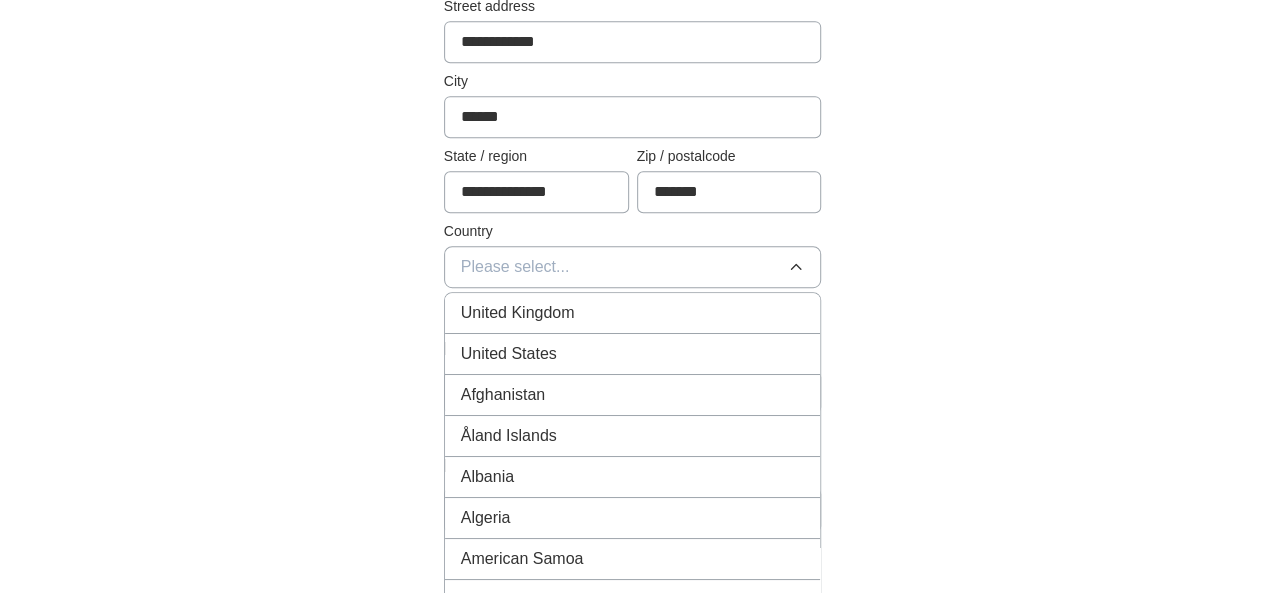 click on "United Kingdom" at bounding box center [518, 313] 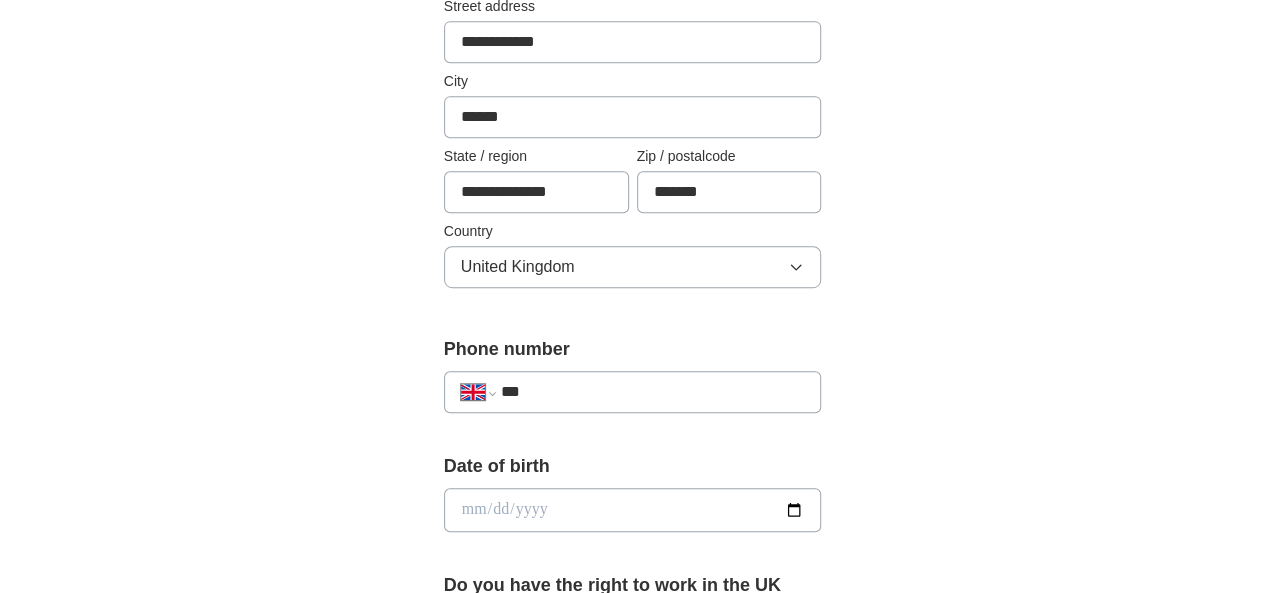 click on "***" at bounding box center (653, 392) 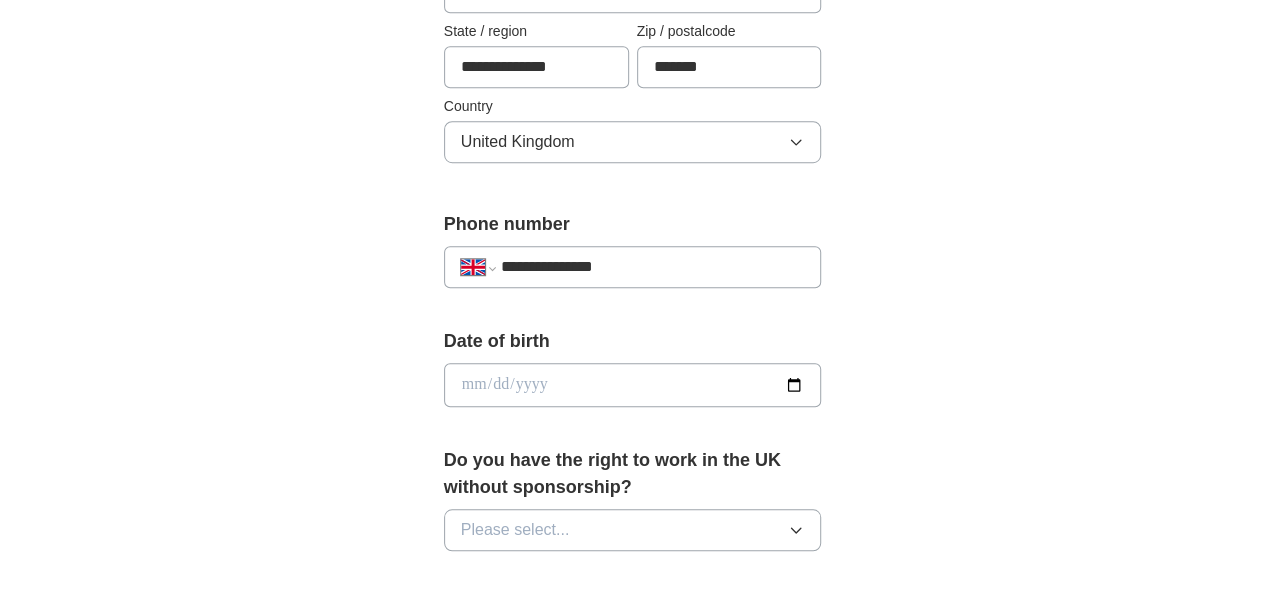 scroll, scrollTop: 640, scrollLeft: 0, axis: vertical 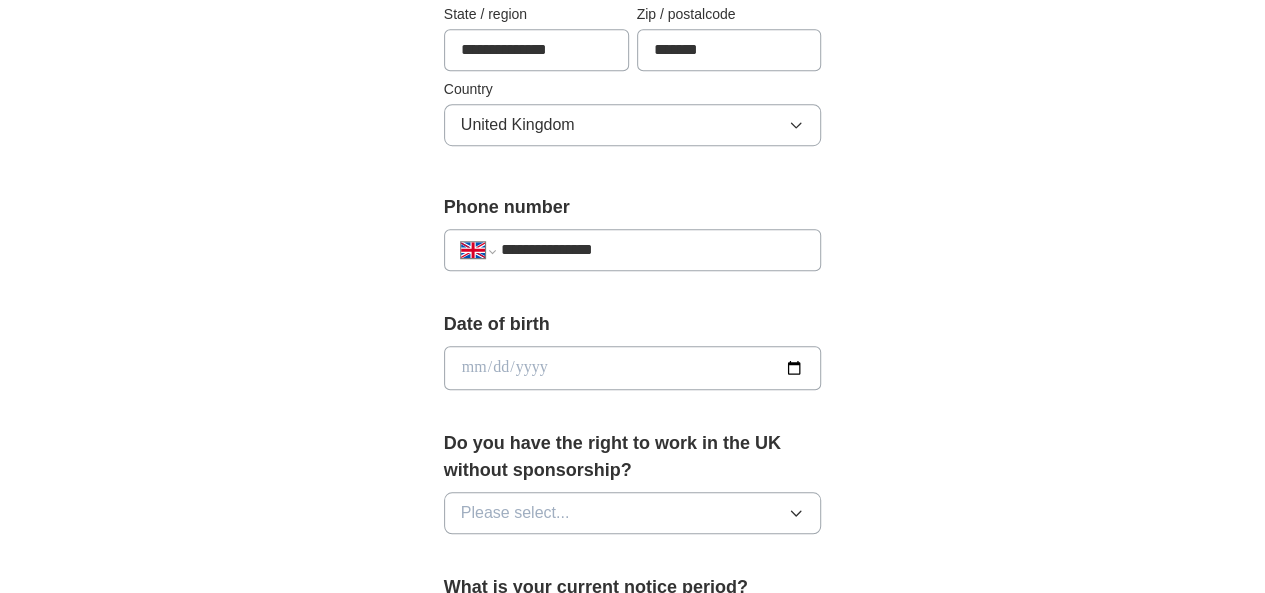 click at bounding box center [633, 368] 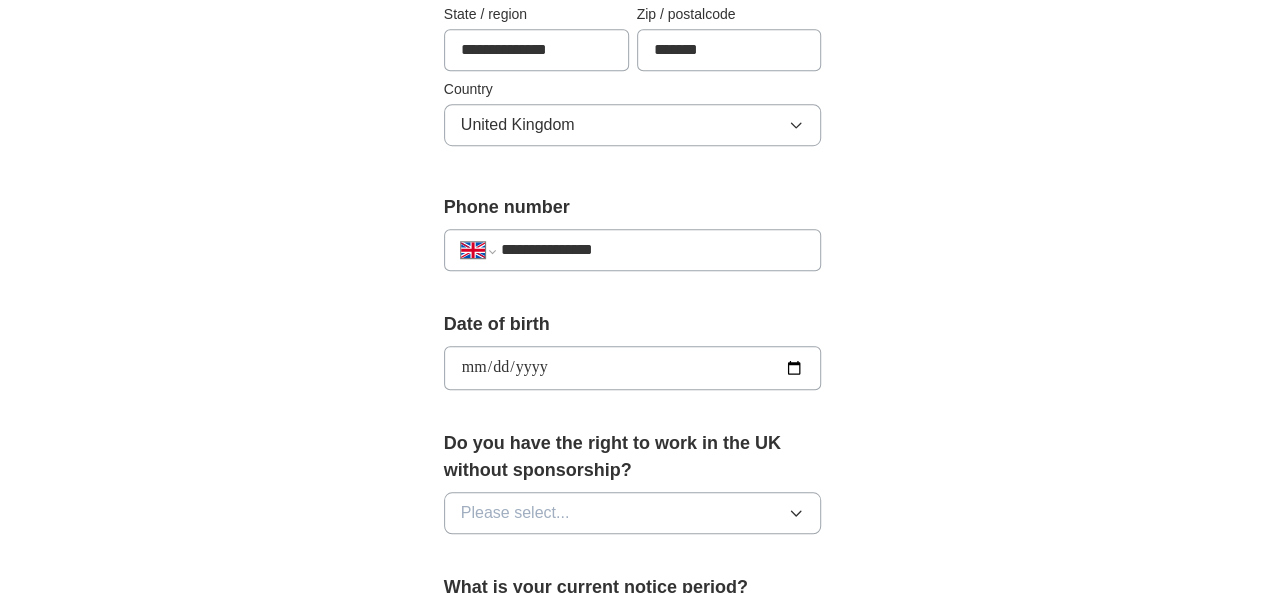 type on "**********" 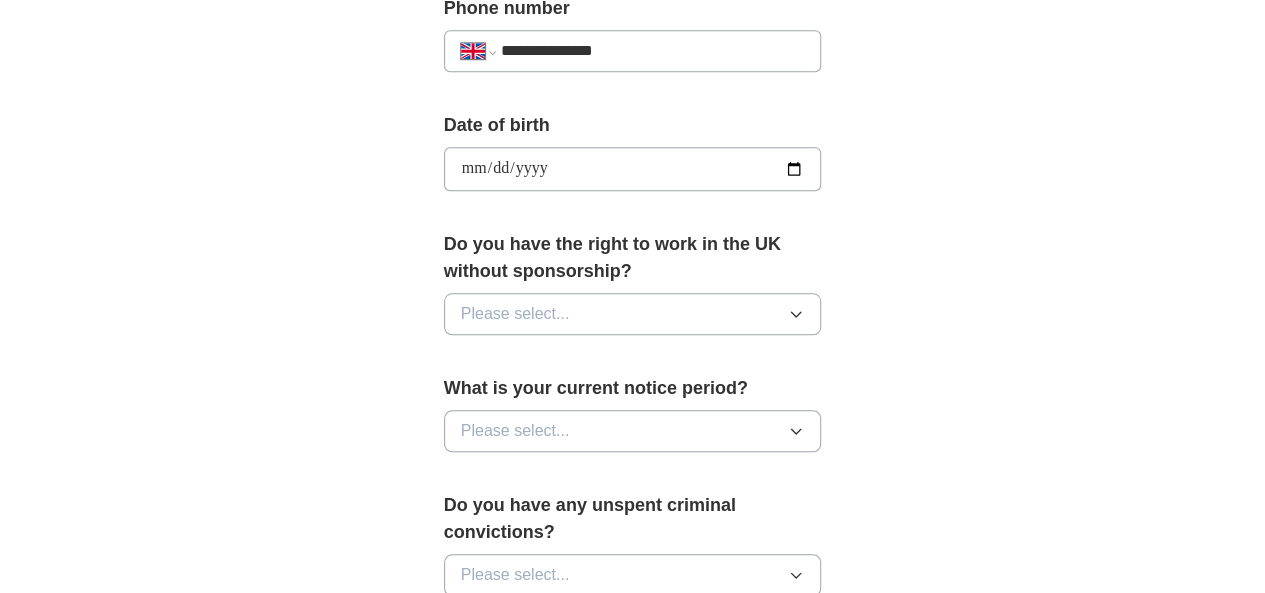 scroll, scrollTop: 840, scrollLeft: 0, axis: vertical 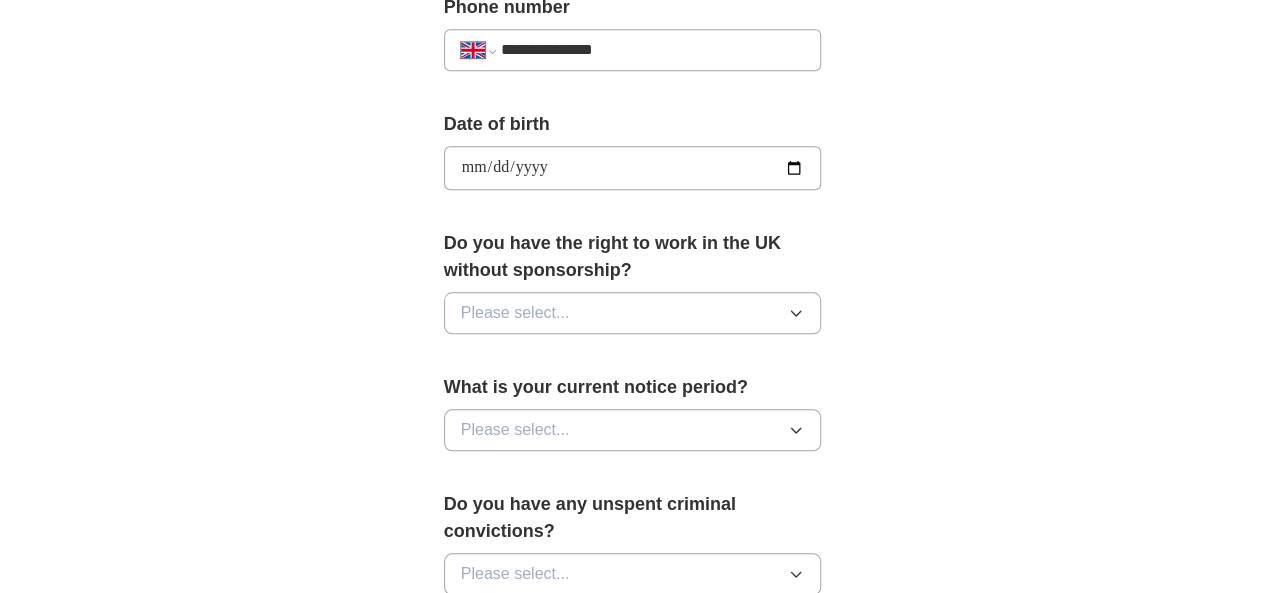 click on "Please select..." at bounding box center [515, 313] 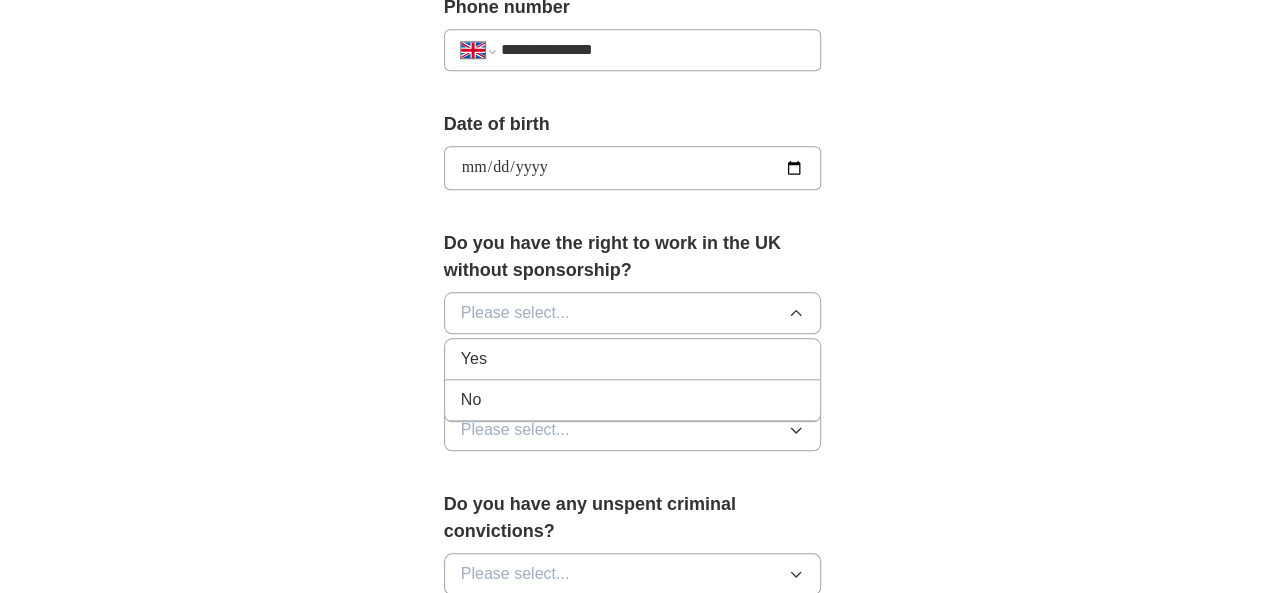 click on "Yes" at bounding box center (474, 359) 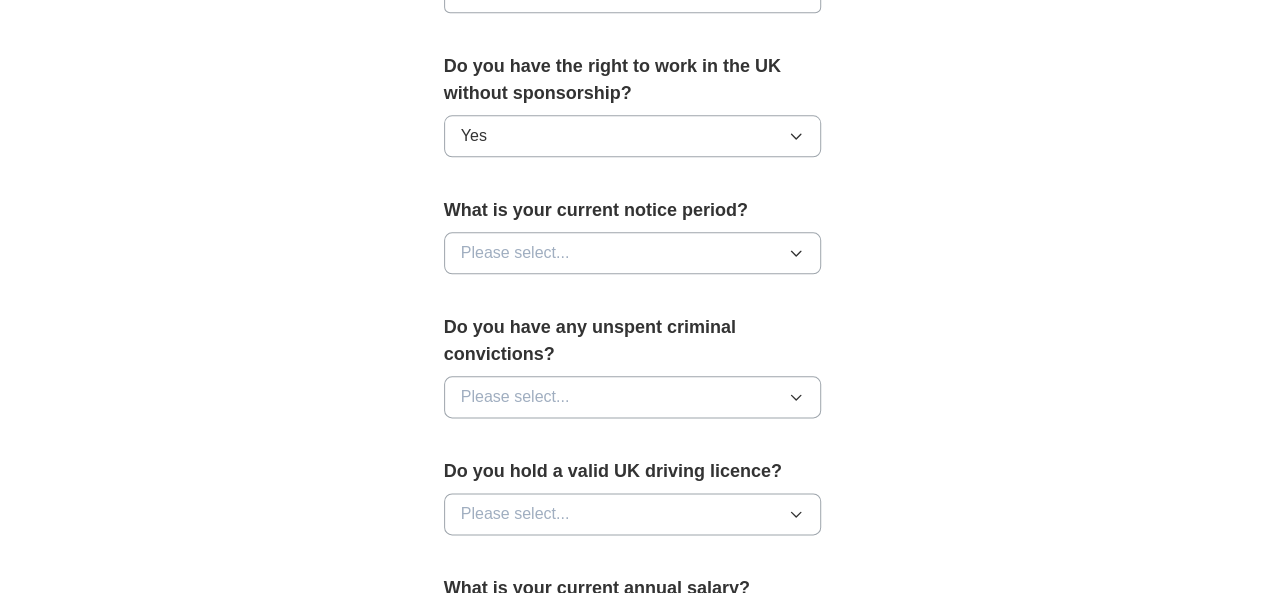 scroll, scrollTop: 1018, scrollLeft: 0, axis: vertical 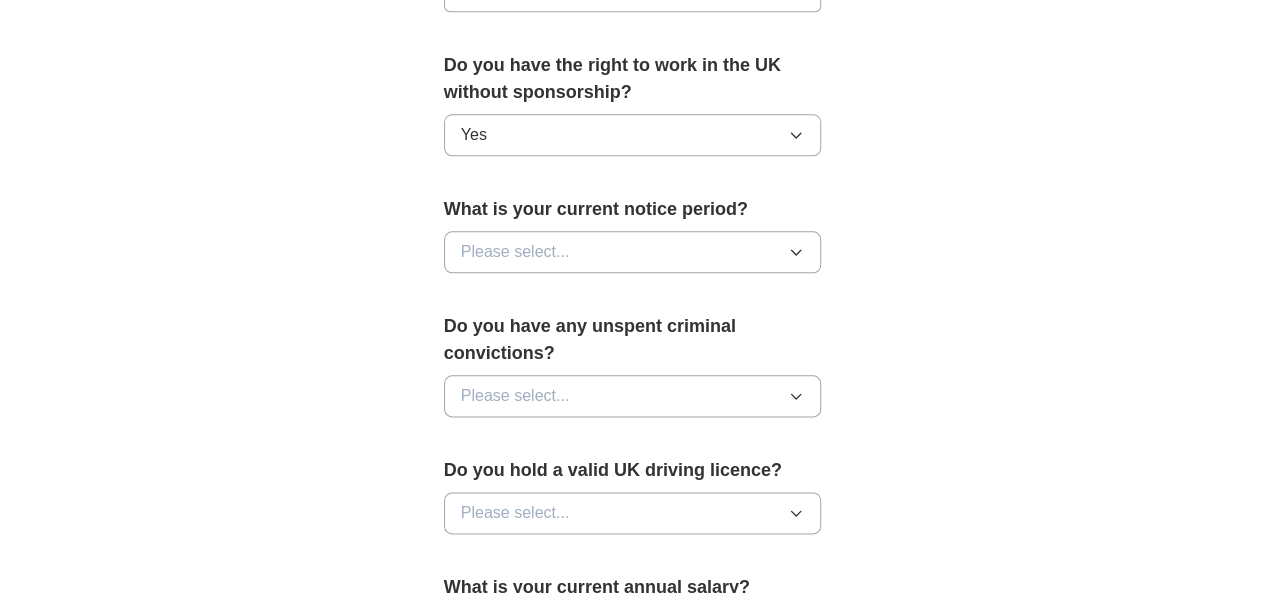 click on "Please select..." at bounding box center (515, 252) 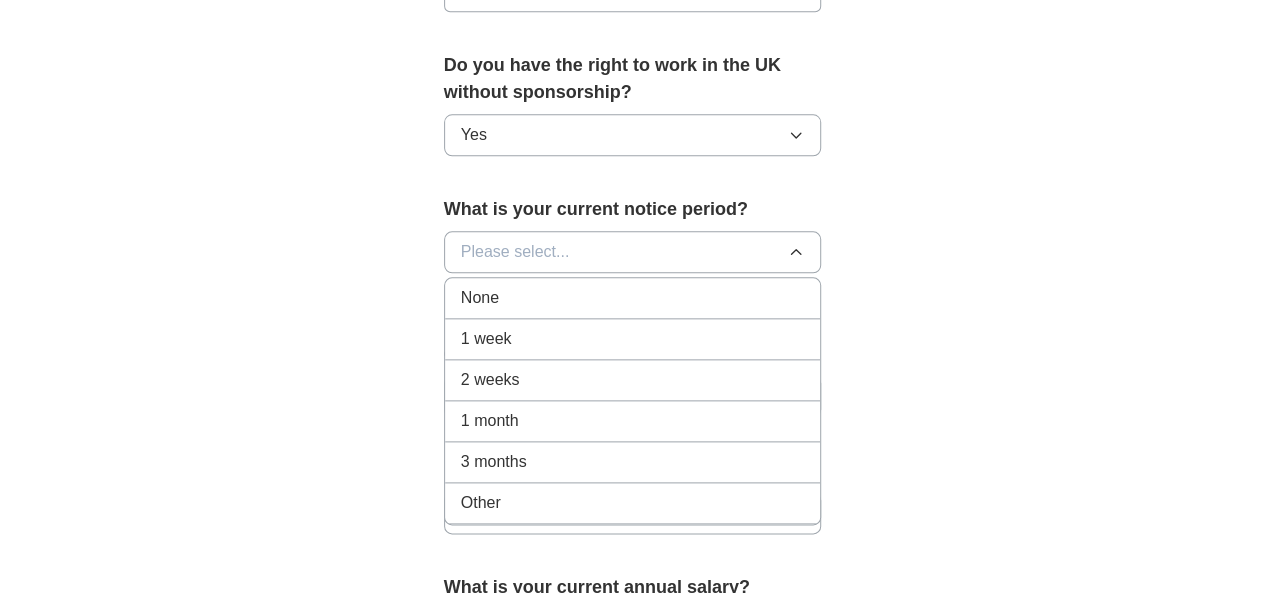 click on "1 month" at bounding box center [490, 421] 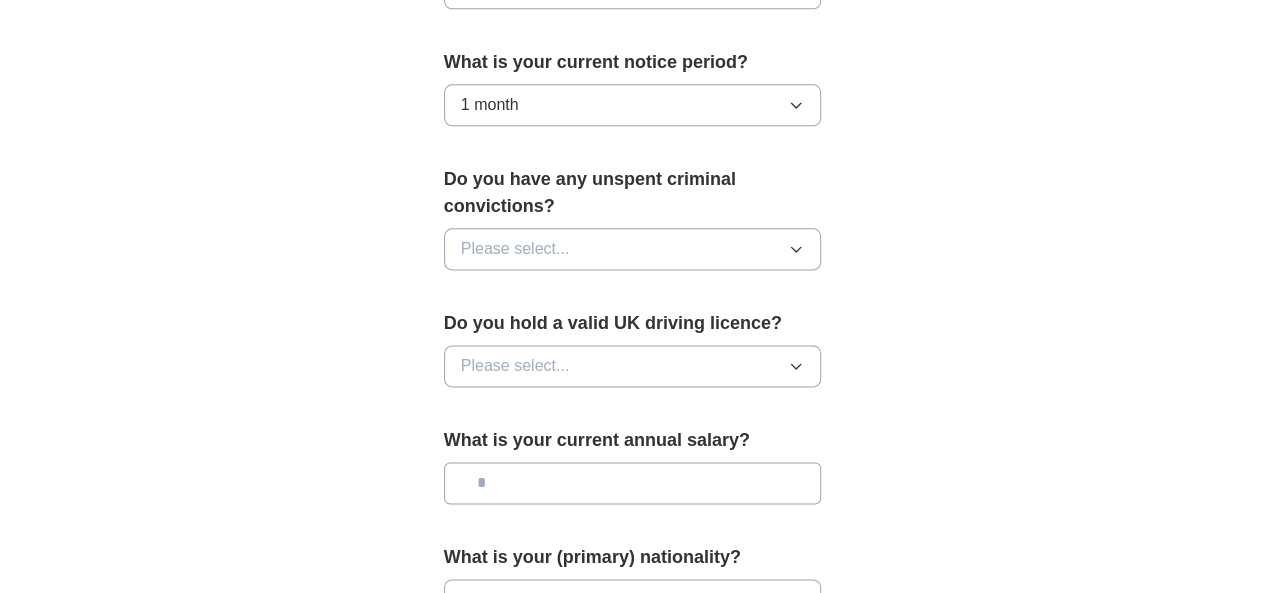 scroll, scrollTop: 1166, scrollLeft: 0, axis: vertical 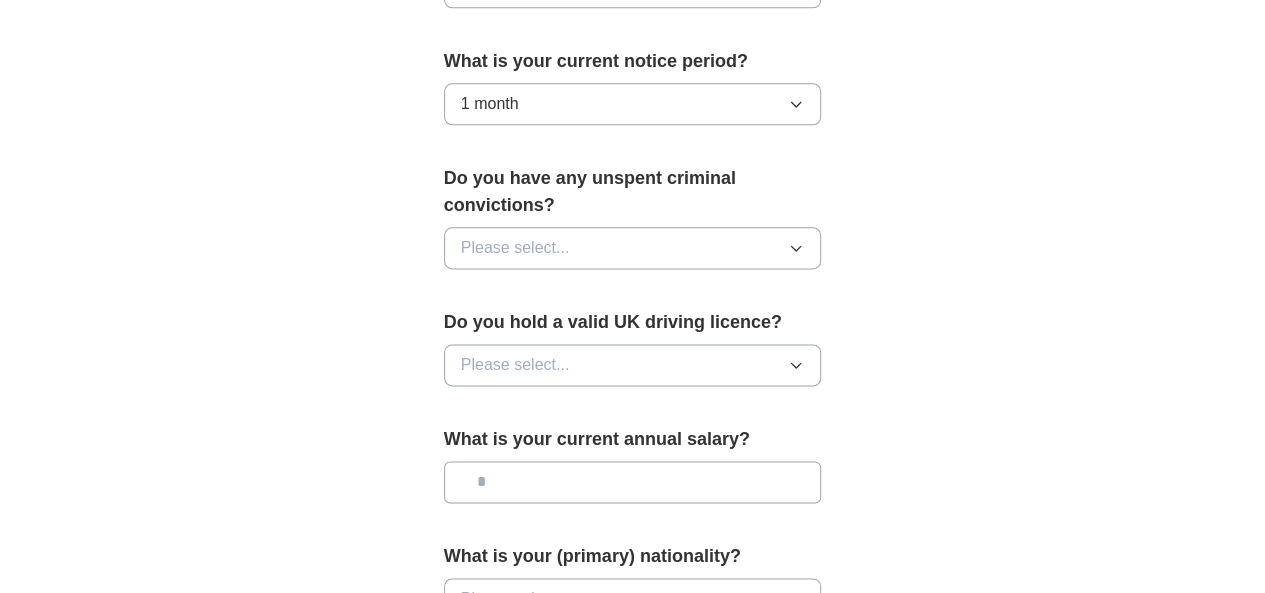 click on "Please select..." at bounding box center [633, 248] 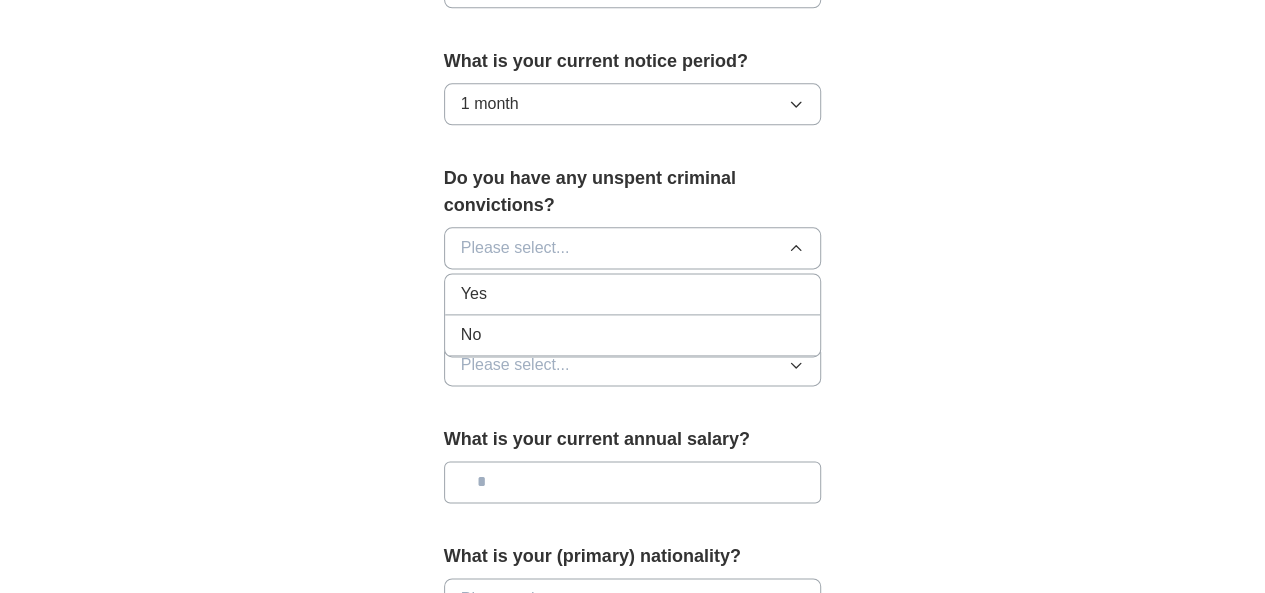 click on "No" at bounding box center [633, 335] 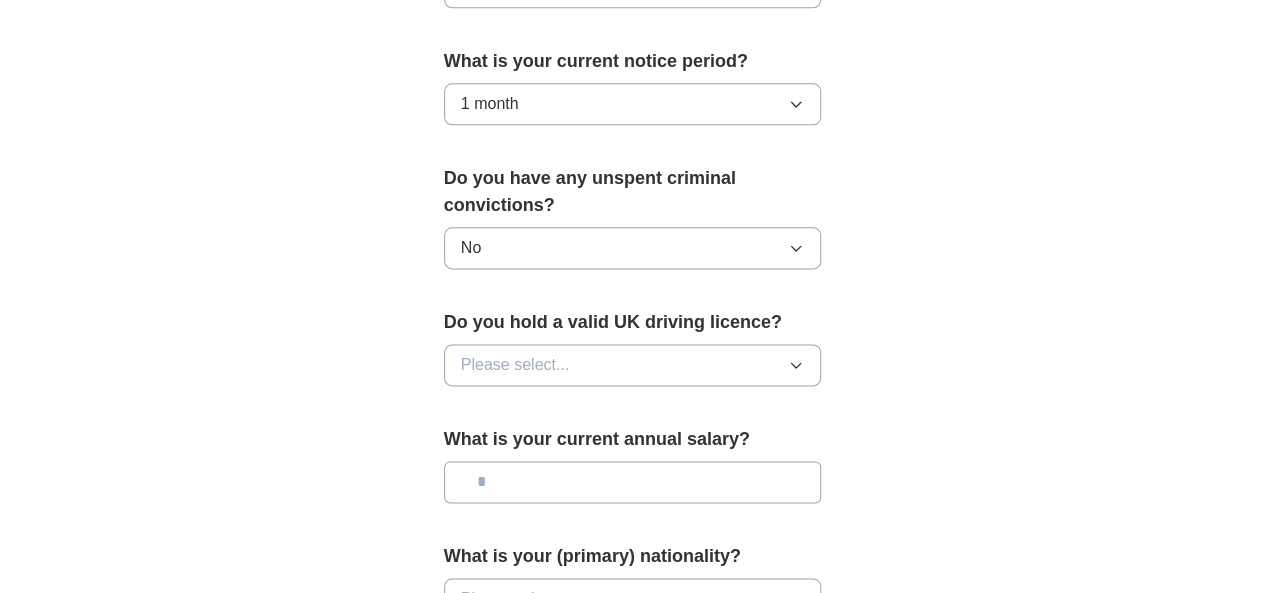 click on "Please select..." at bounding box center [633, 365] 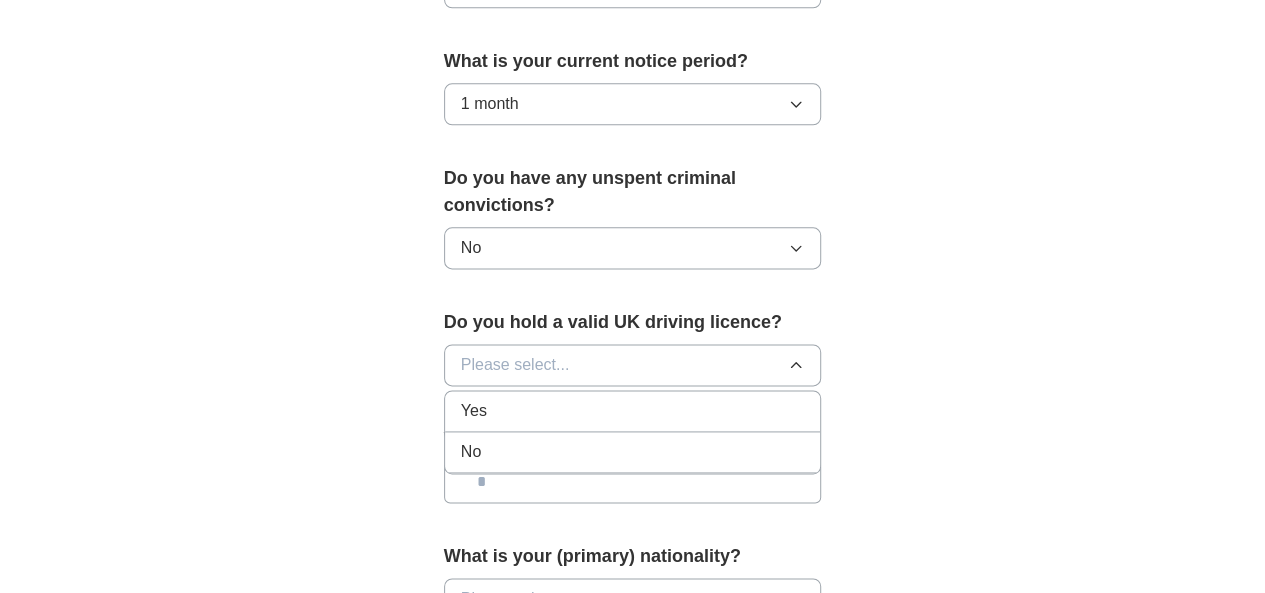 click on "Yes" at bounding box center (633, 411) 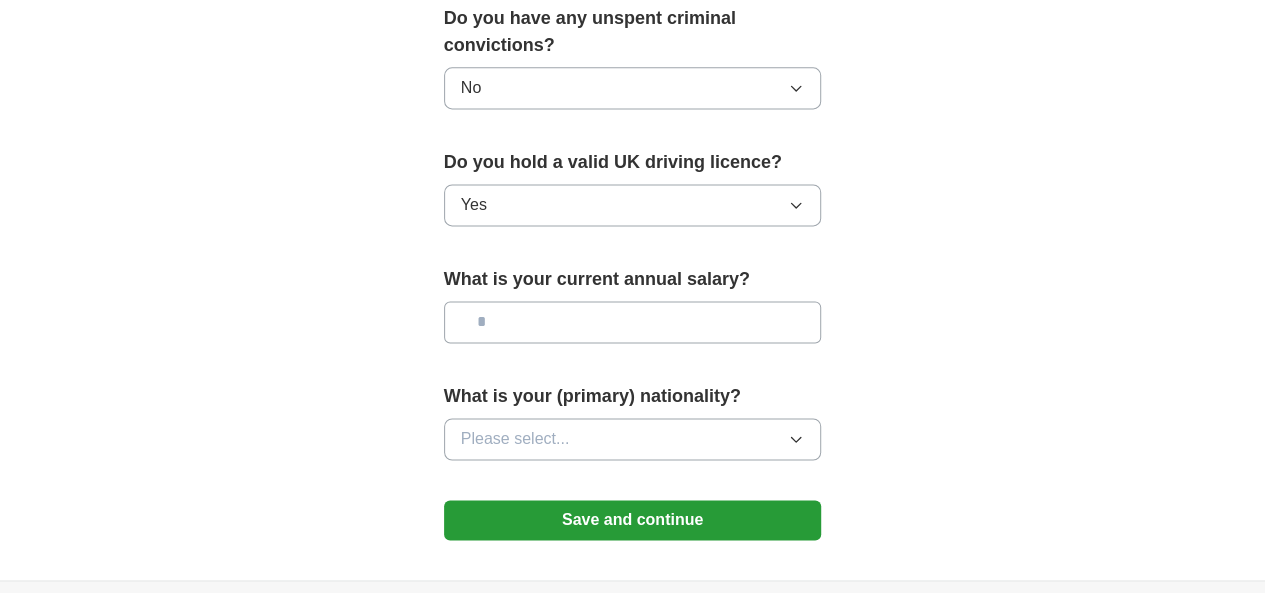 scroll, scrollTop: 1329, scrollLeft: 0, axis: vertical 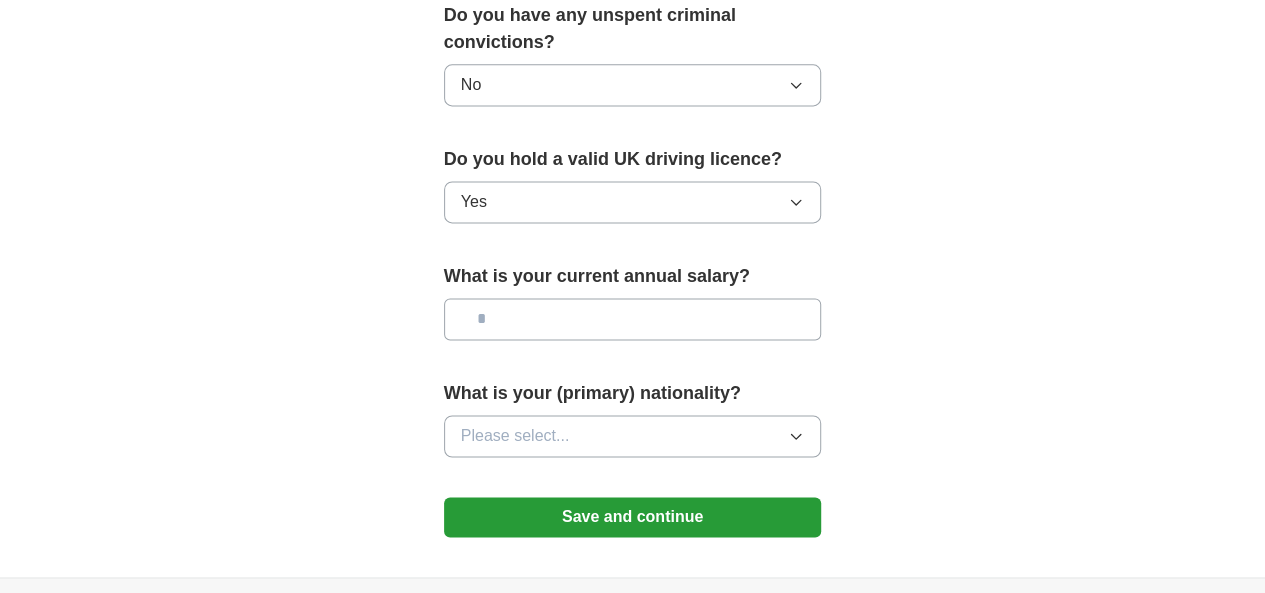 click at bounding box center [633, 319] 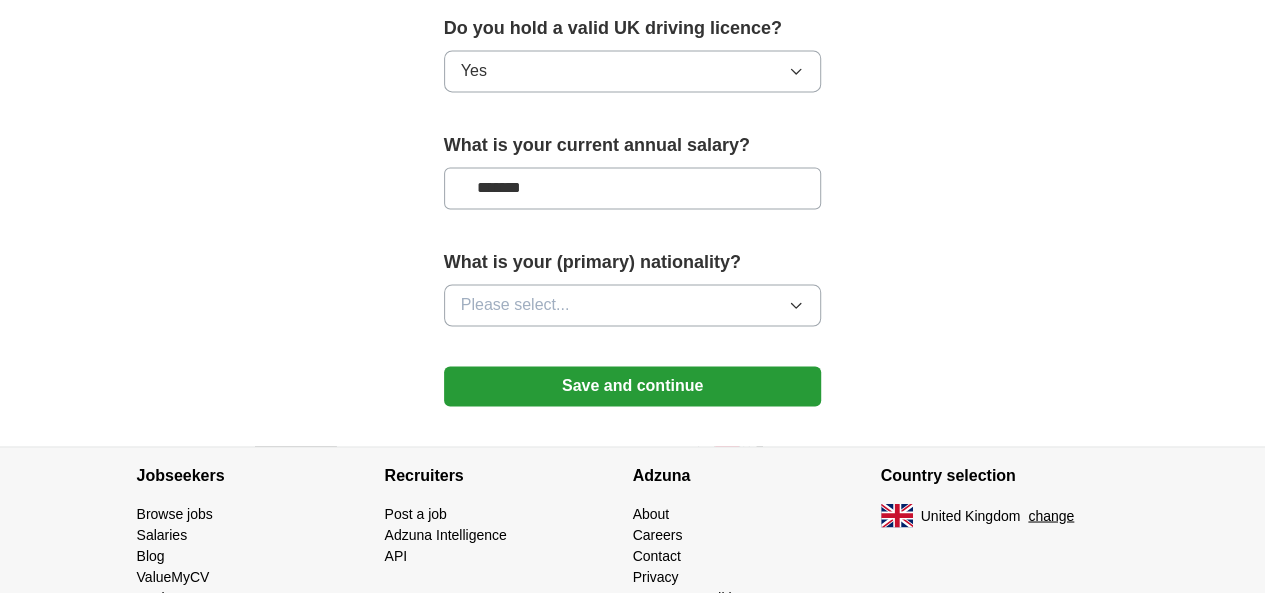 scroll, scrollTop: 1461, scrollLeft: 0, axis: vertical 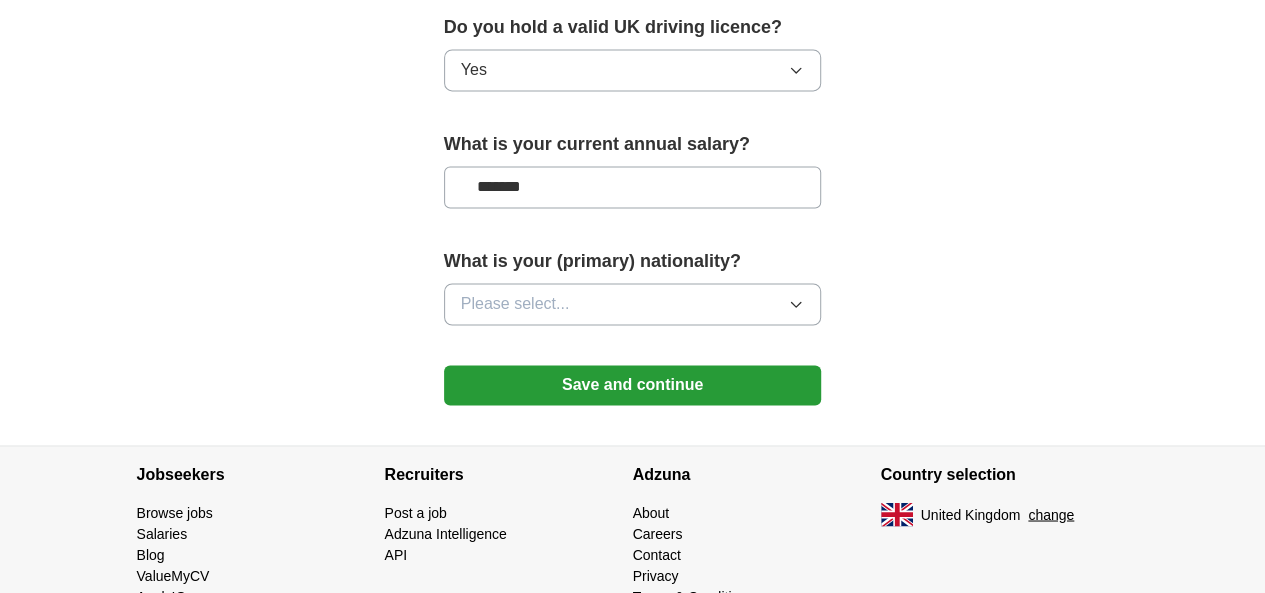 type on "*******" 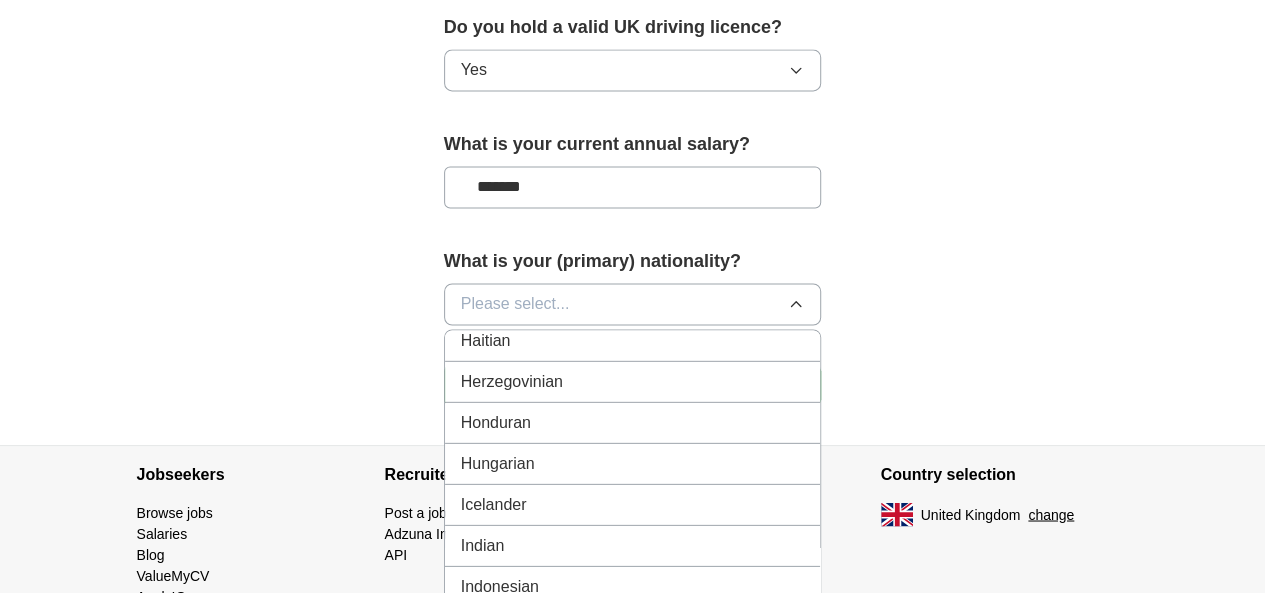 scroll, scrollTop: 3087, scrollLeft: 0, axis: vertical 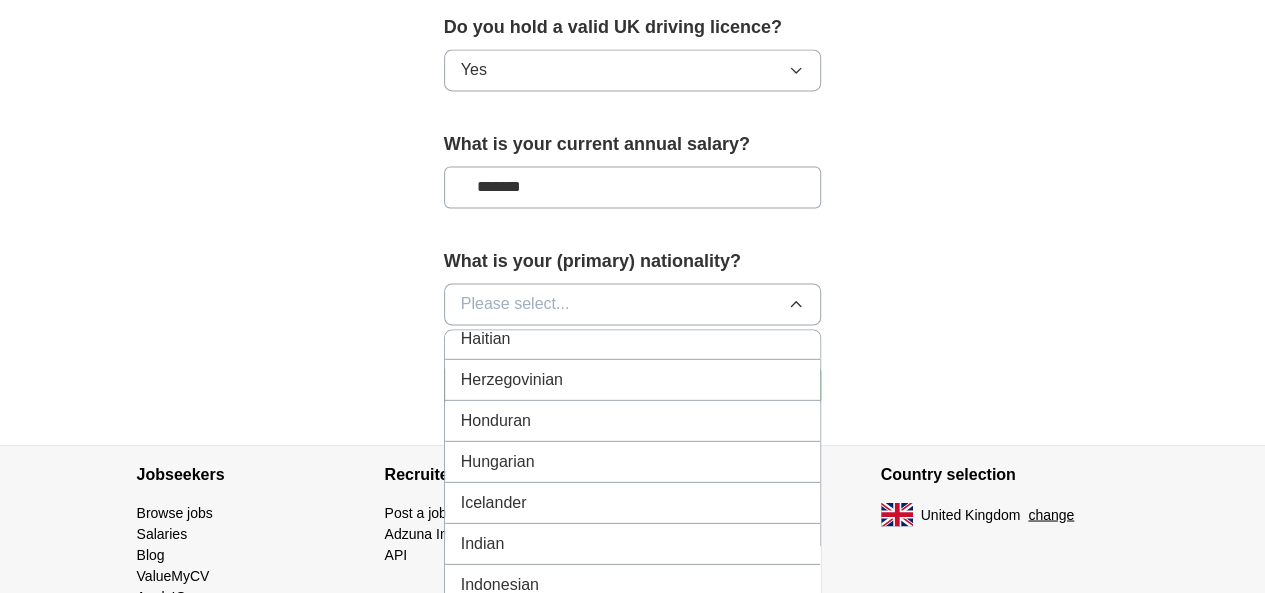 click on "Indian" at bounding box center (633, 543) 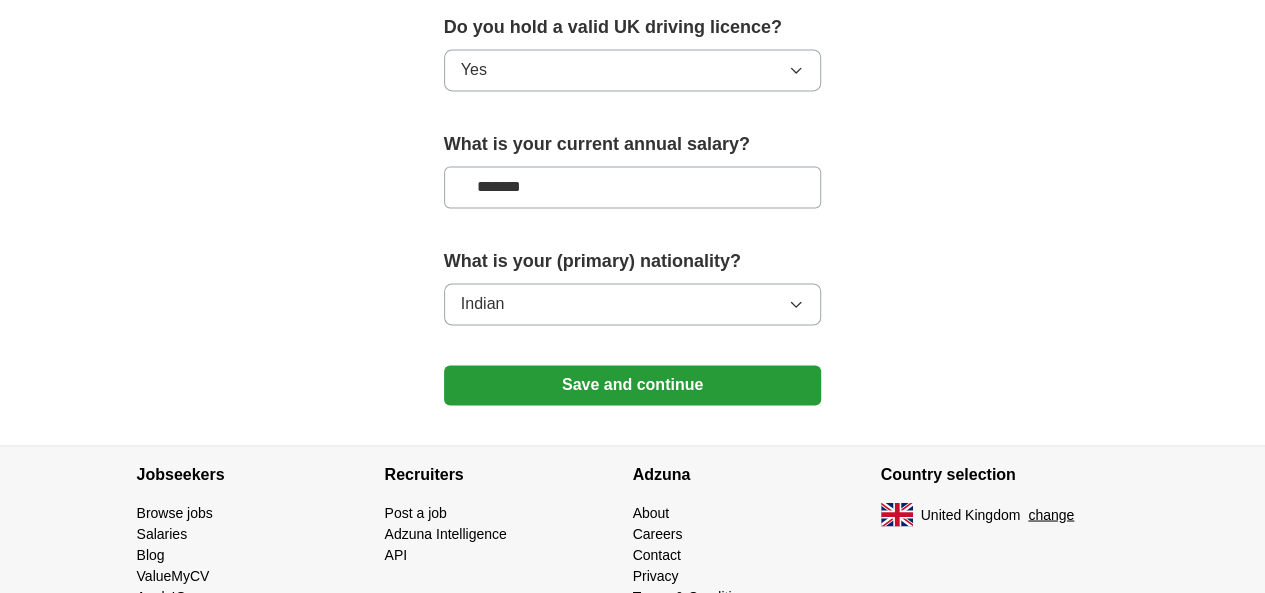 scroll, scrollTop: 1500, scrollLeft: 0, axis: vertical 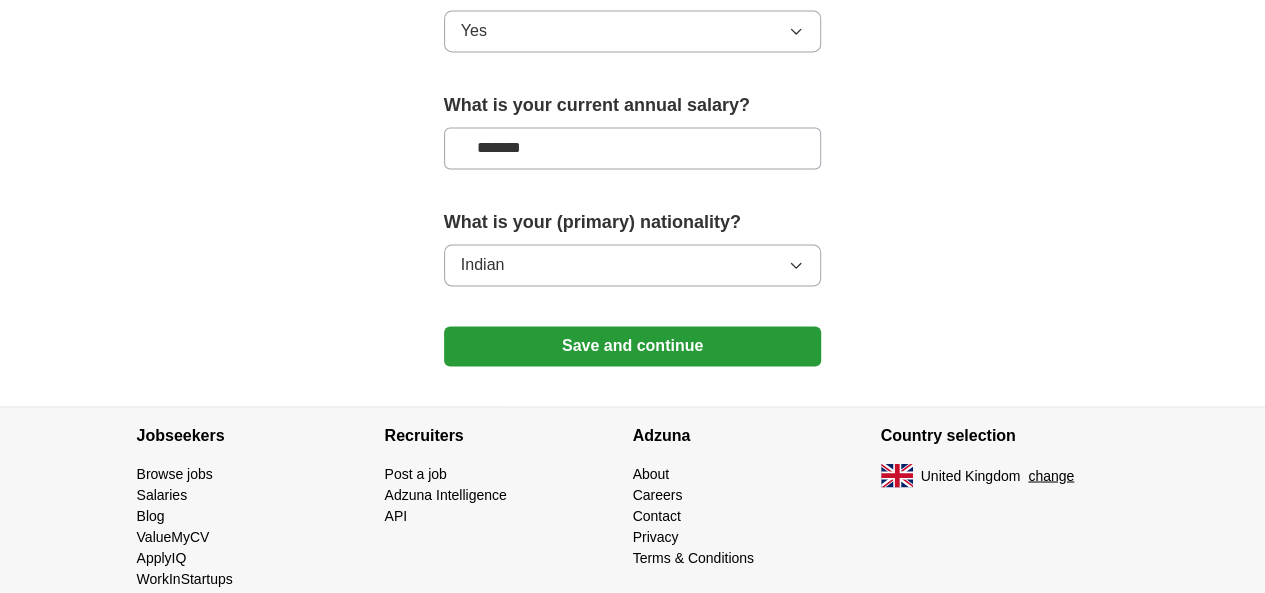 click on "Save and continue" at bounding box center [633, 346] 